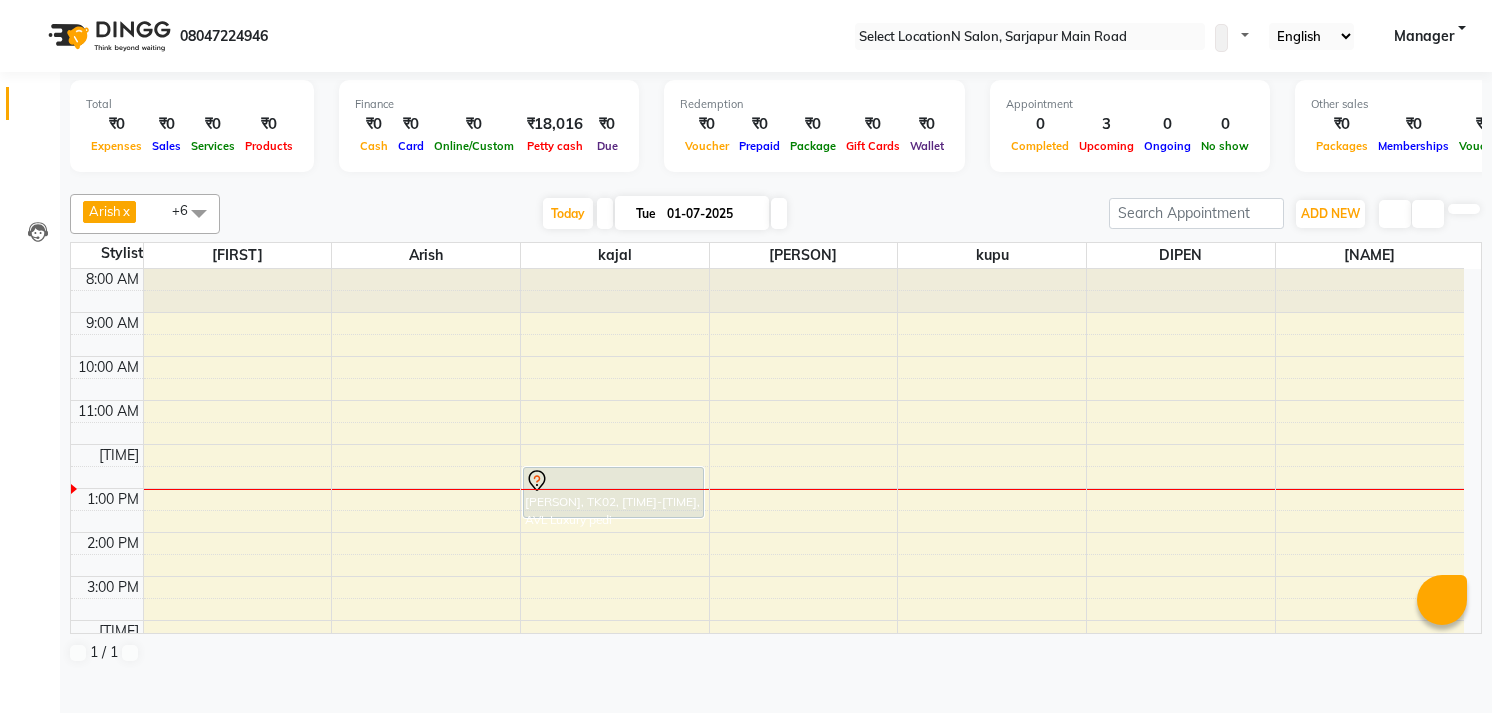 scroll, scrollTop: 0, scrollLeft: 0, axis: both 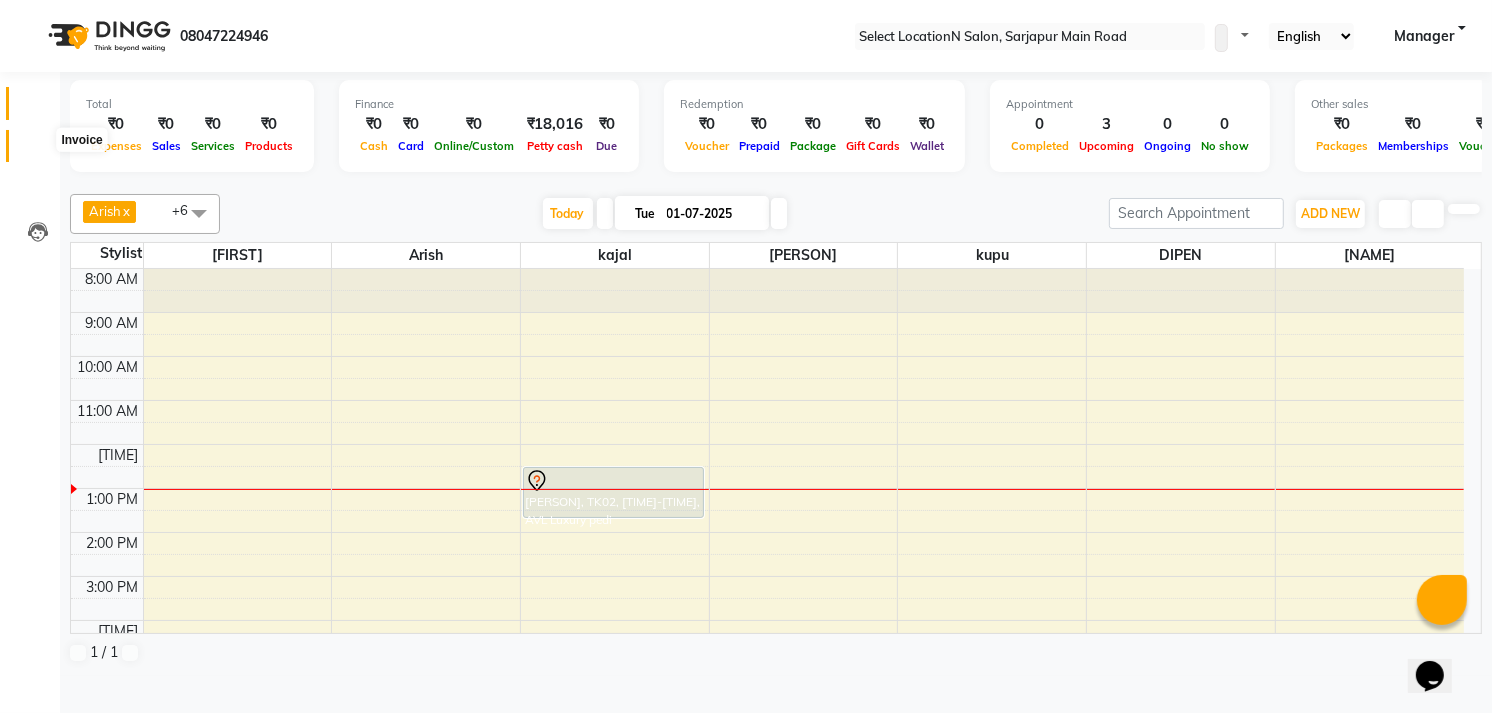 click at bounding box center (37, 151) 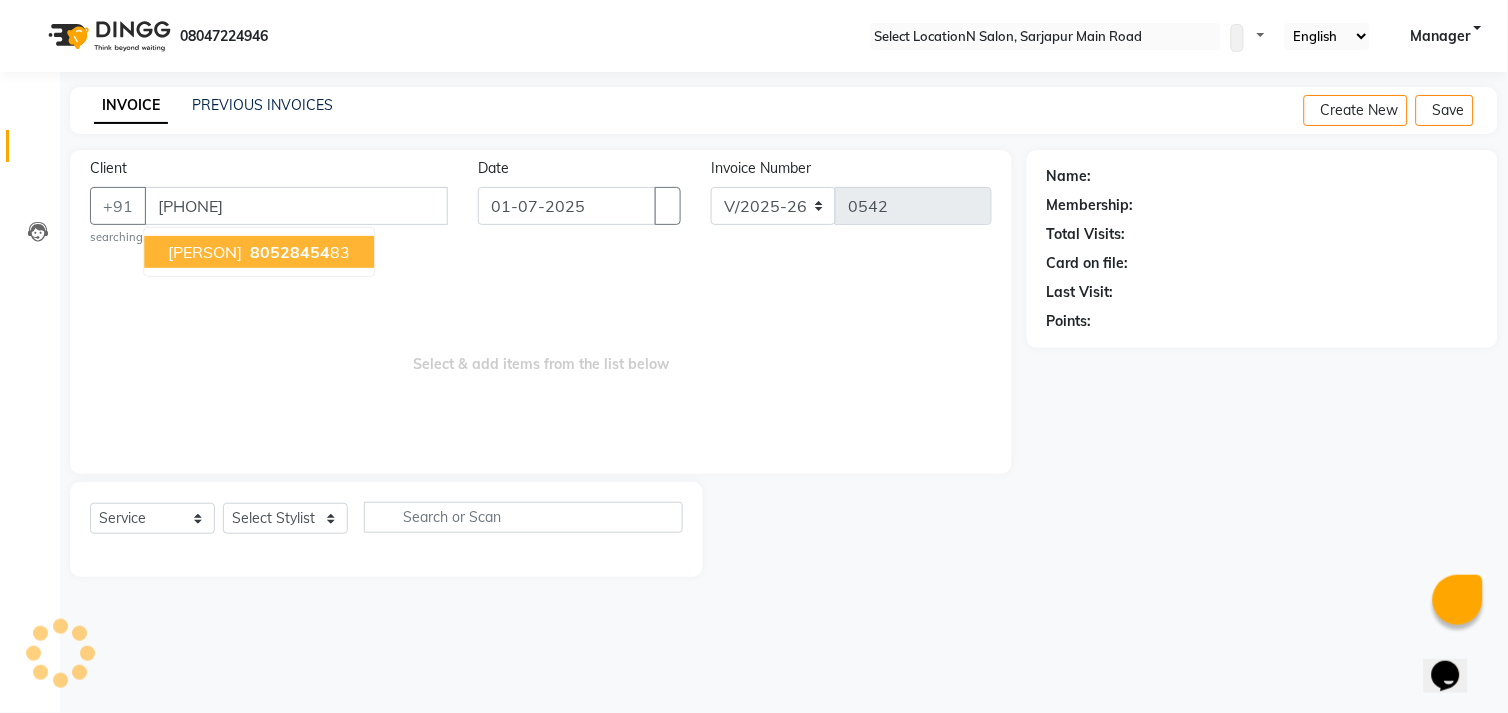 click on "80528454" at bounding box center [290, 252] 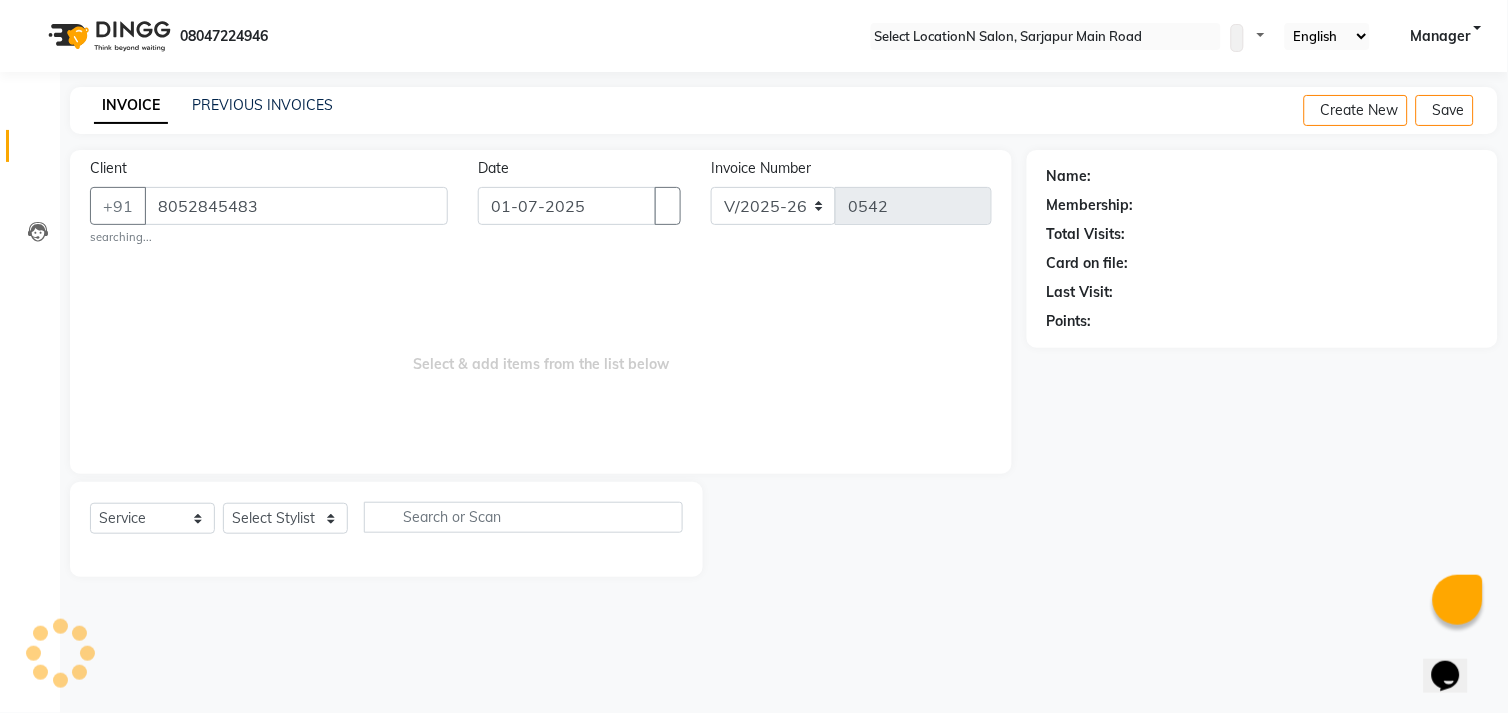 type on "8052845483" 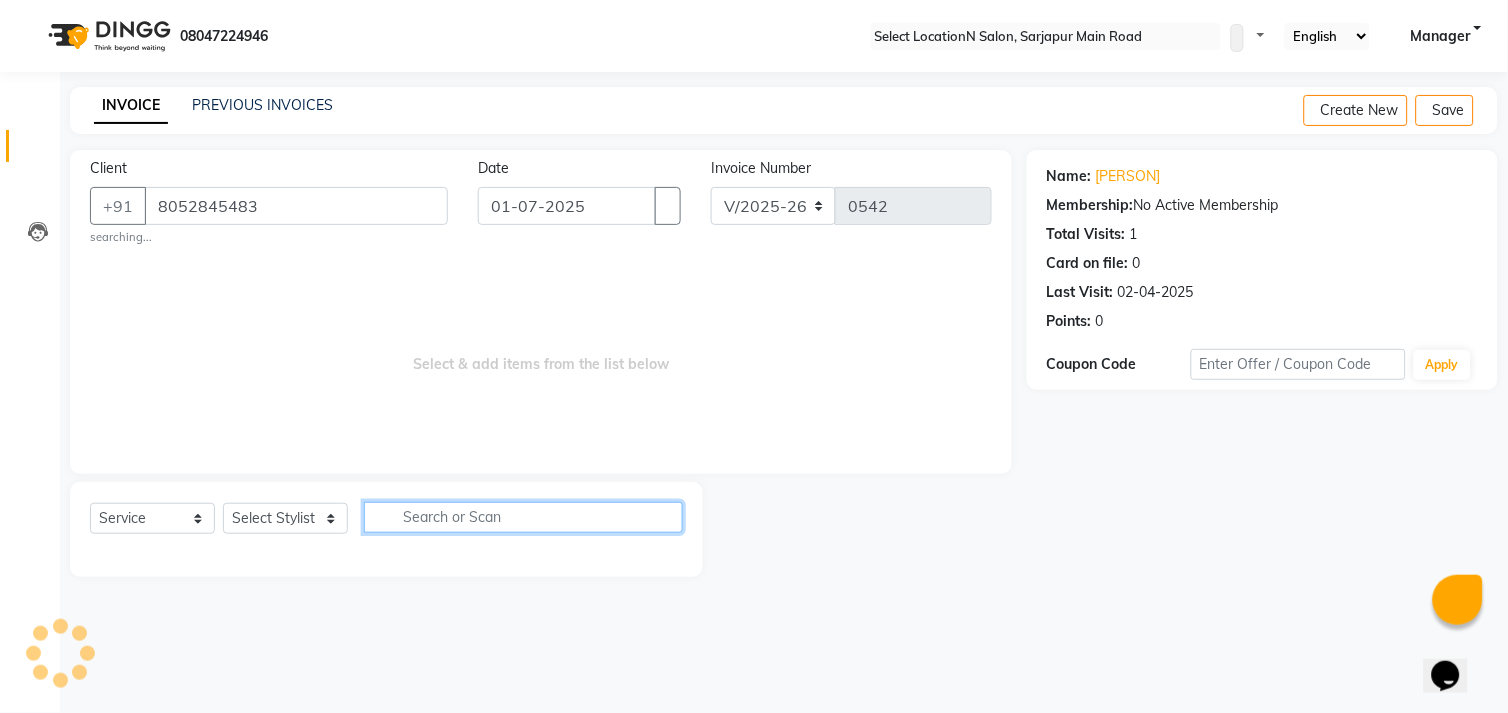 click at bounding box center (523, 517) 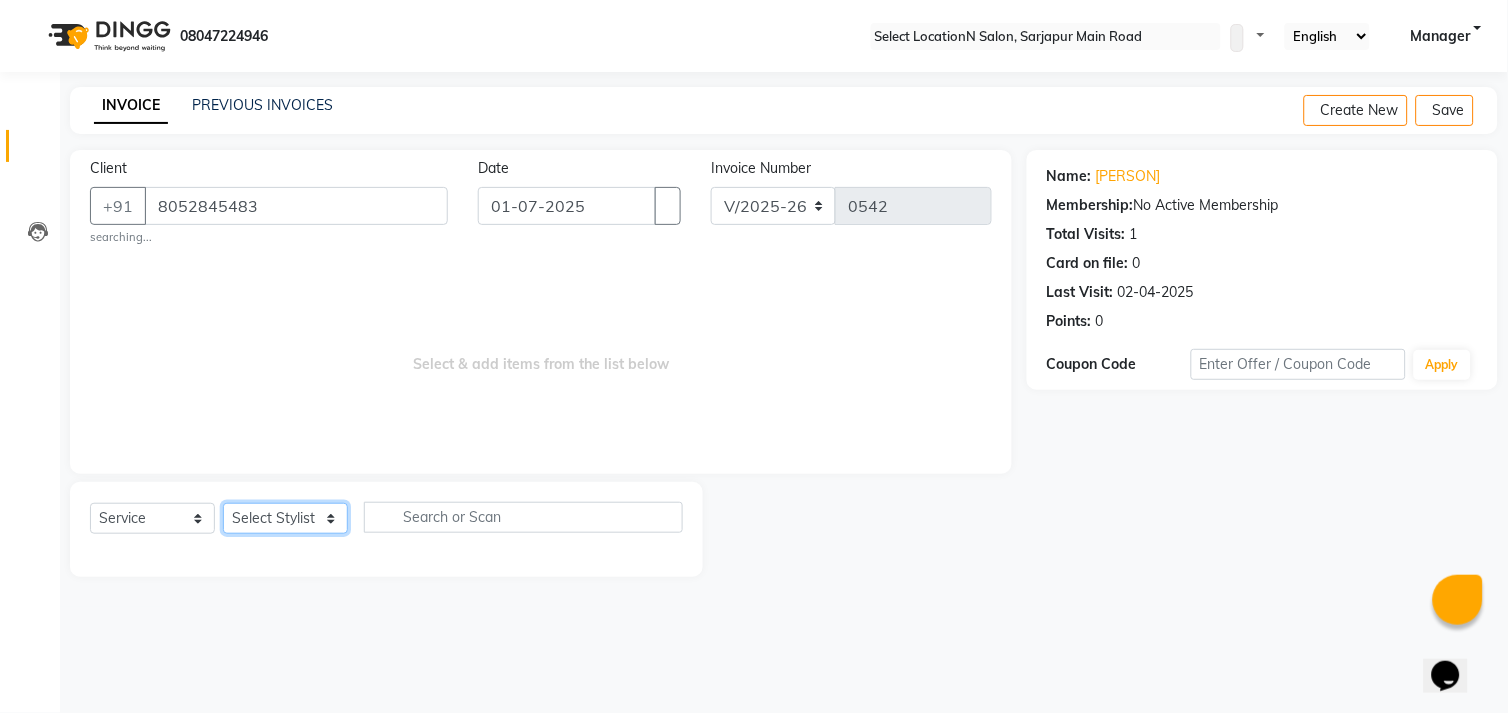 click on "Select Stylist [FIRST] [FIRST] [FIRST] [FIRST] [FIRST] [FIRST] [FIRST] [FIRST] [FIRST] [FIRST]" at bounding box center [285, 518] 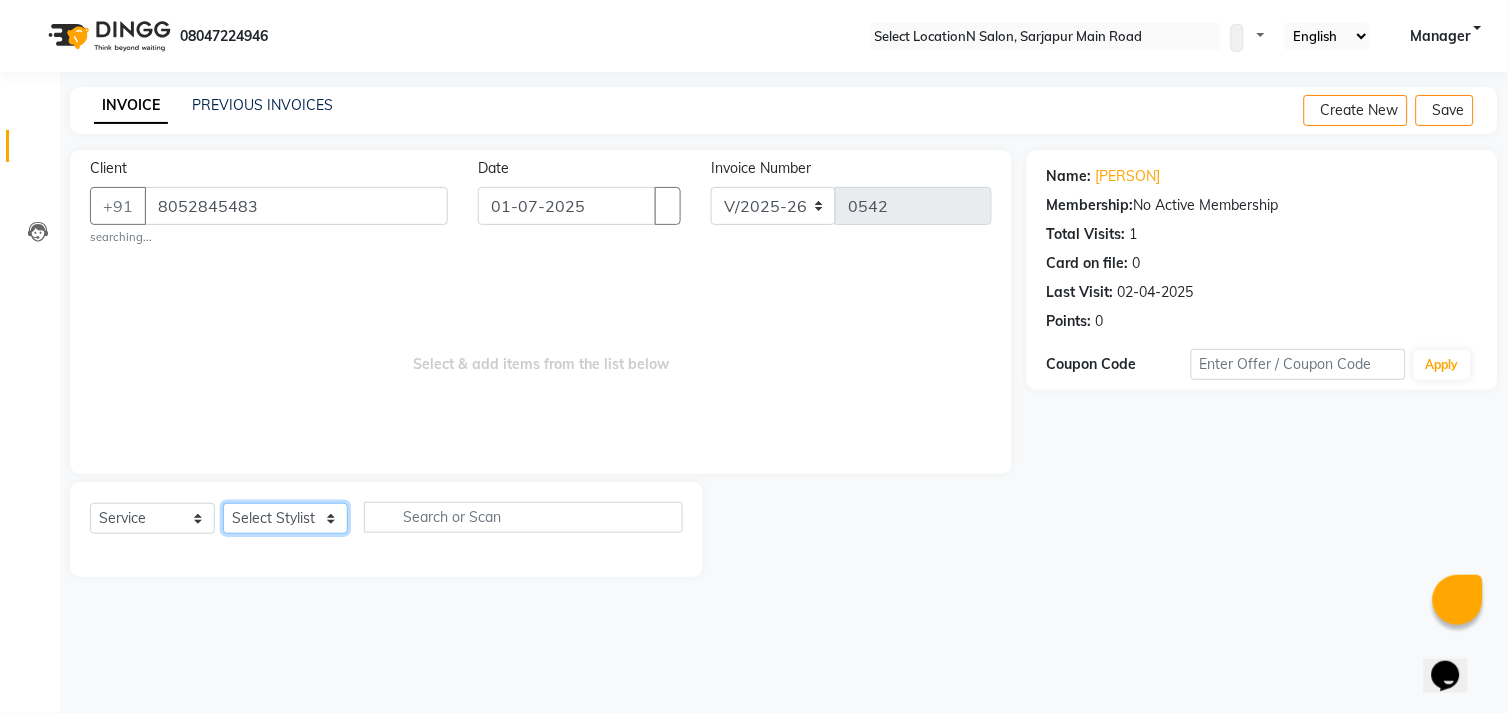 select on "70687" 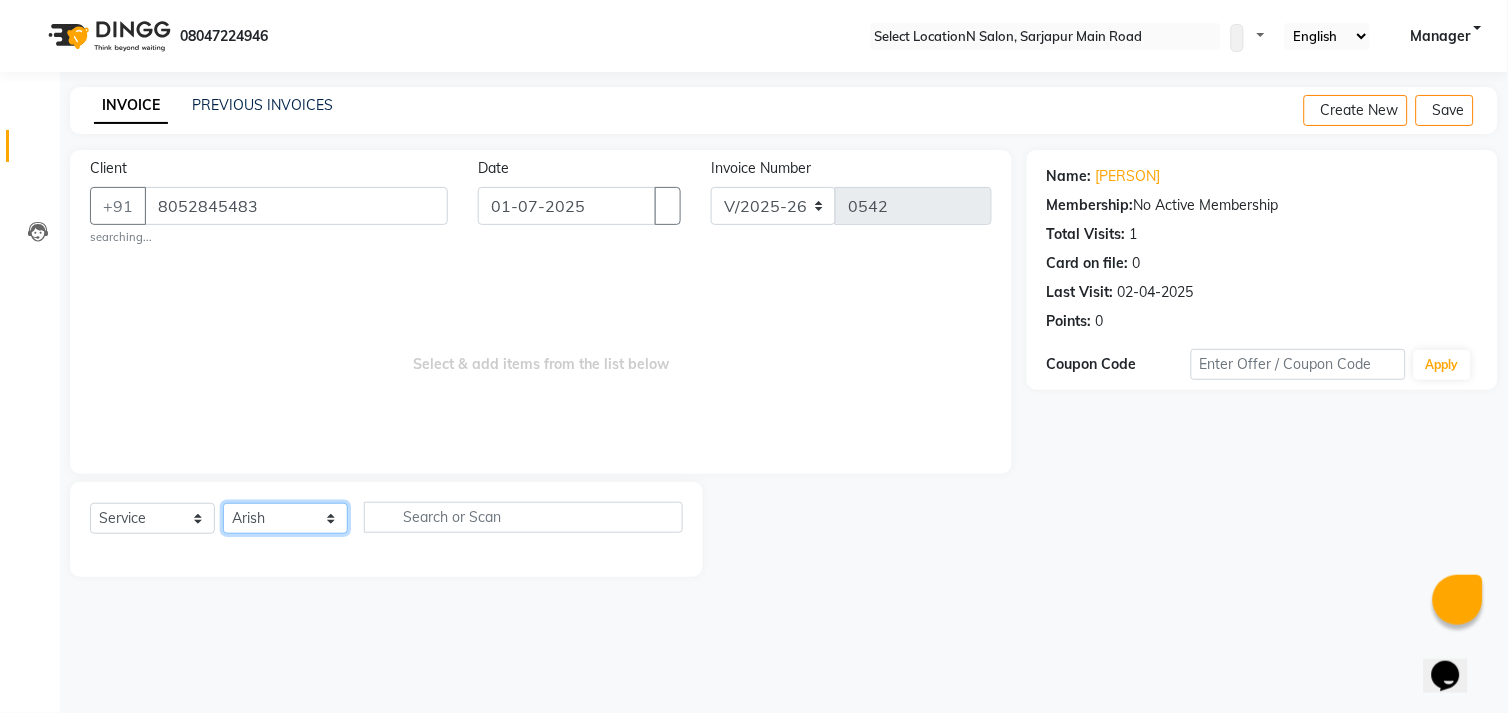 click on "Select Stylist [FIRST] [FIRST] [FIRST] [FIRST] [FIRST] [FIRST] [FIRST] [FIRST] [FIRST] [FIRST]" at bounding box center (285, 518) 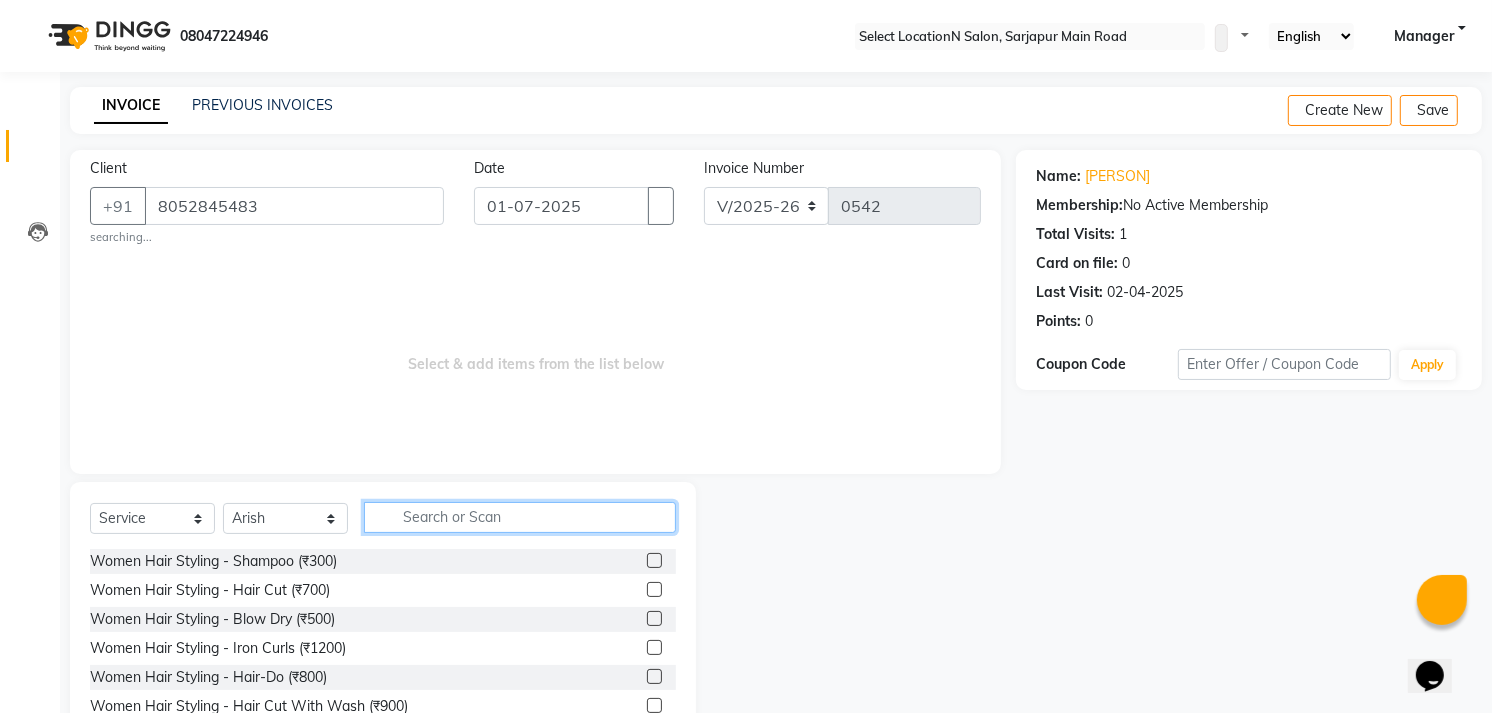 click at bounding box center [520, 517] 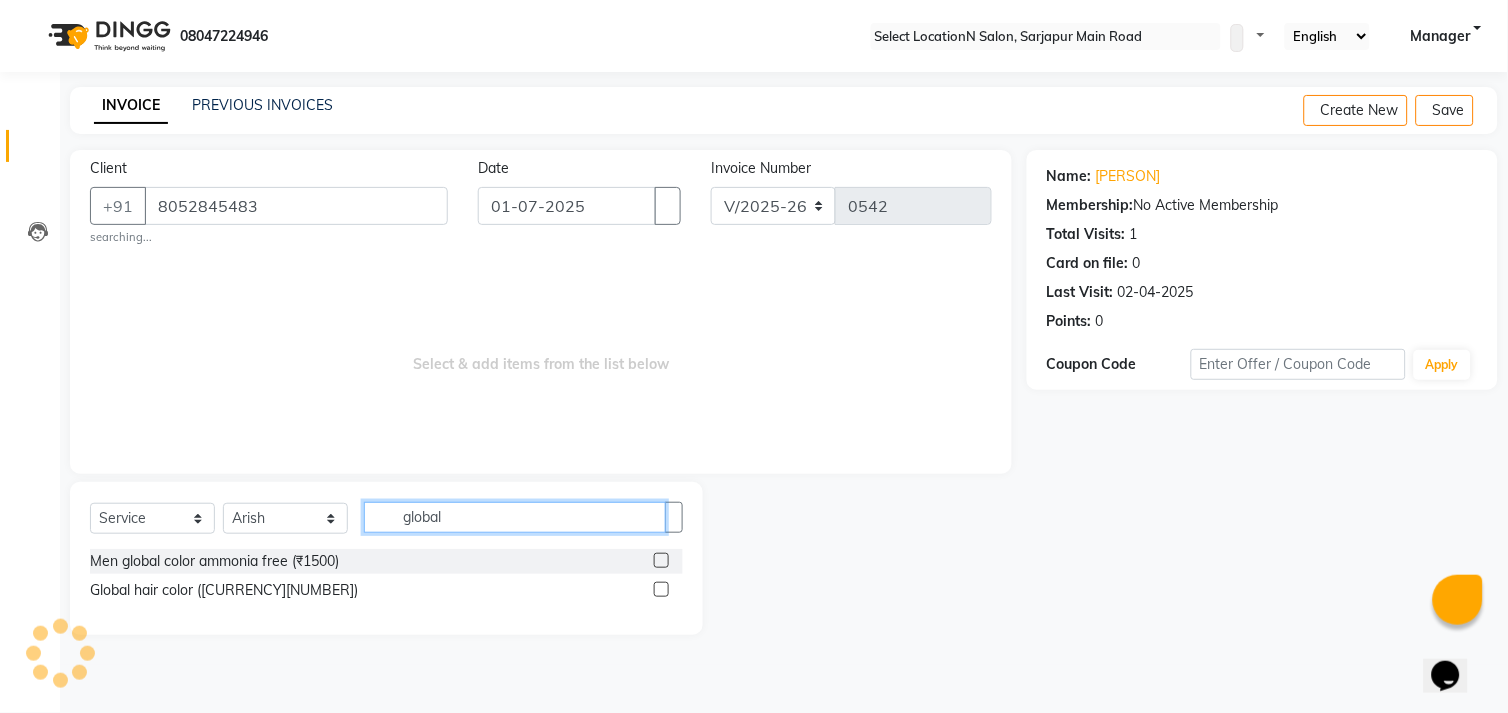 type on "global" 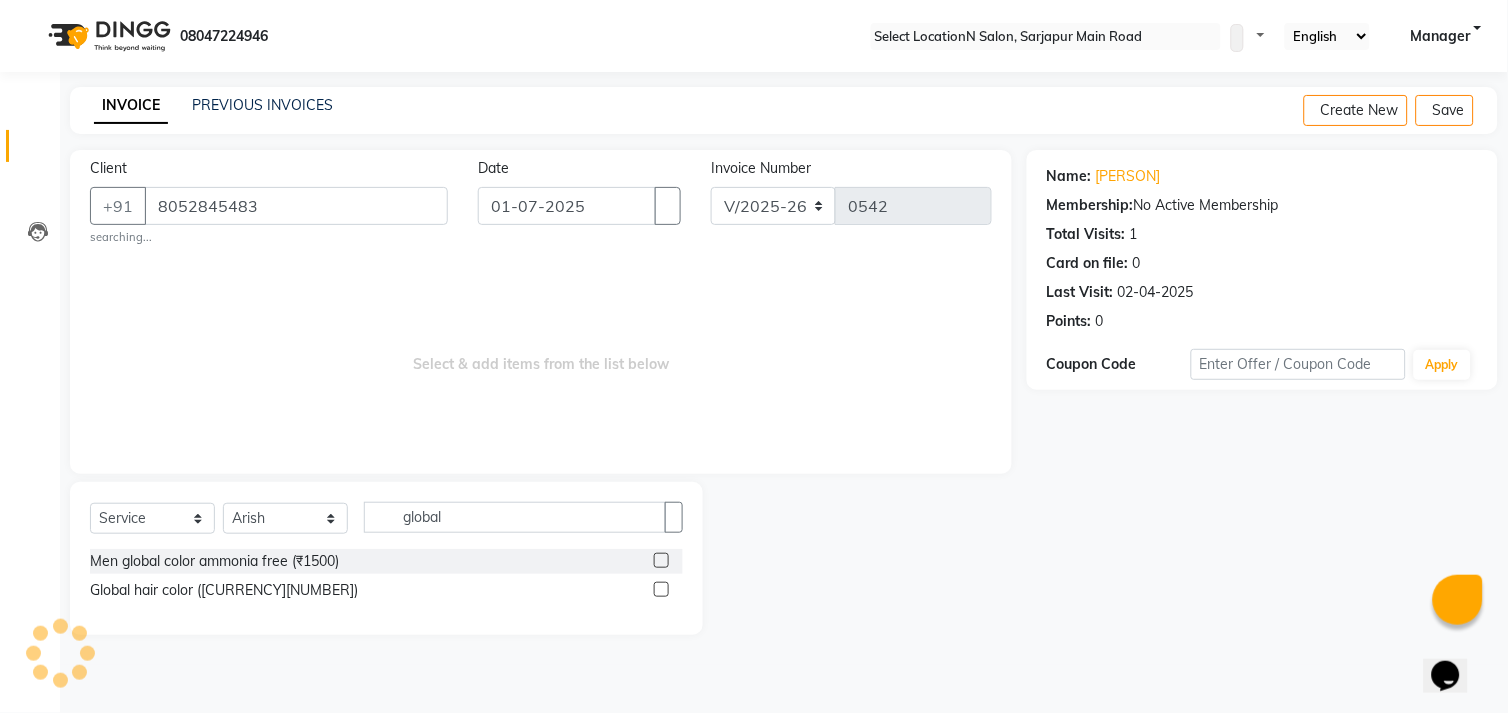 click at bounding box center [661, 589] 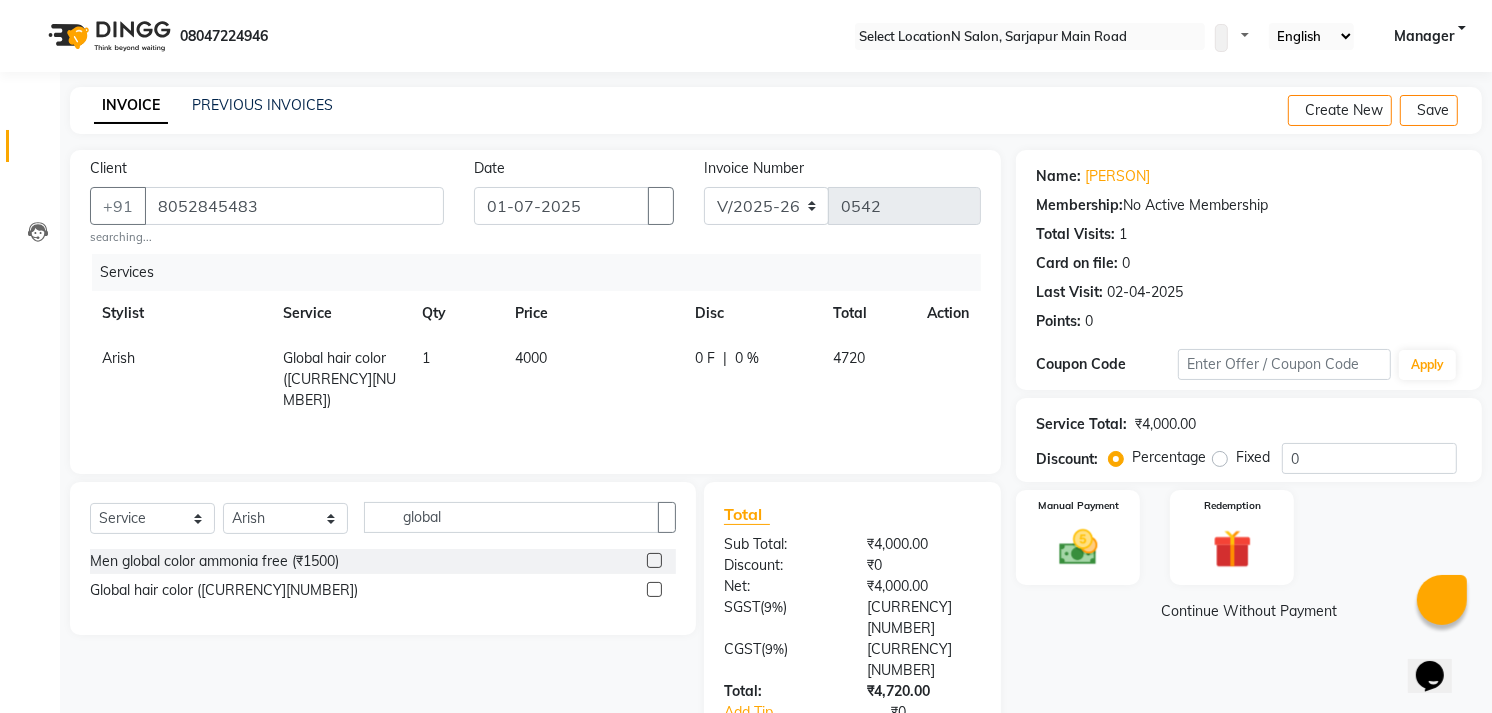 click on "4000" at bounding box center (118, 358) 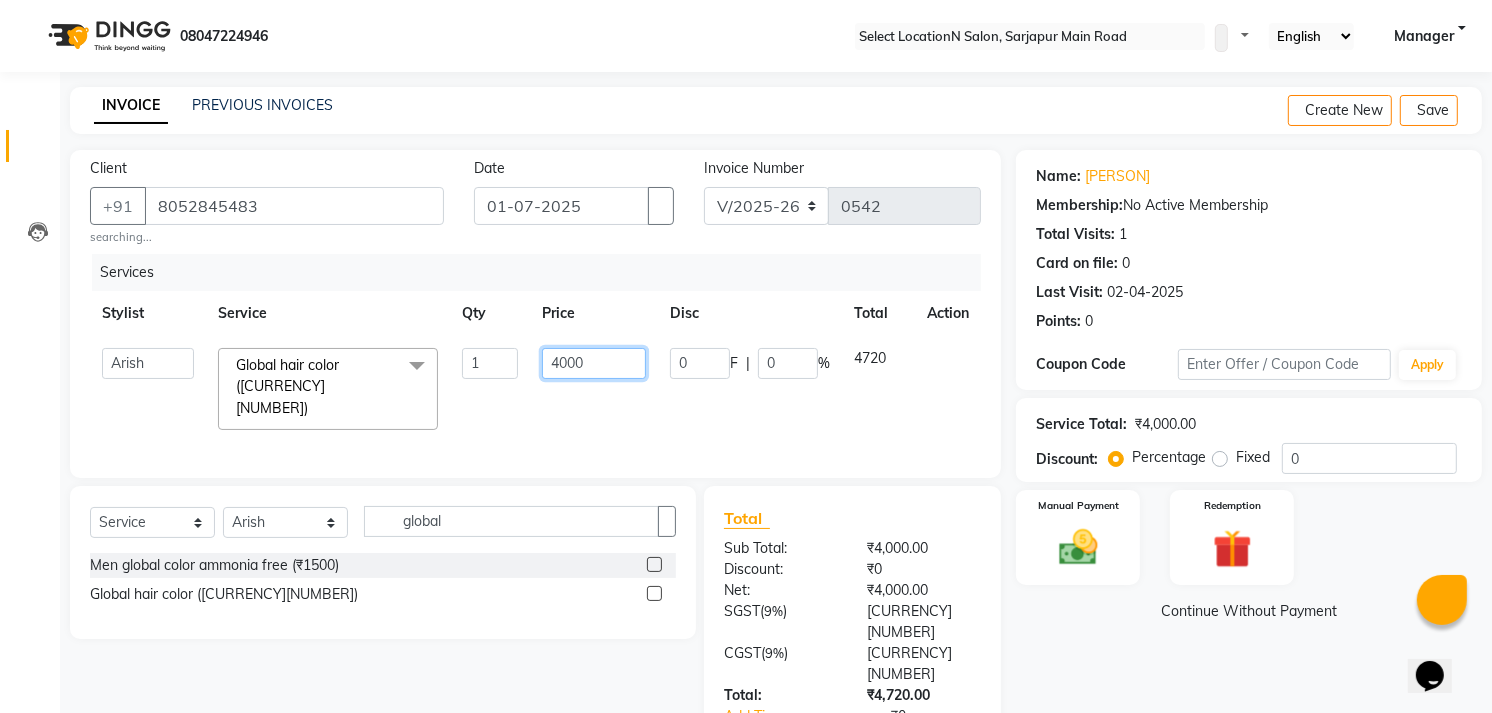 click on "4000" at bounding box center (490, 363) 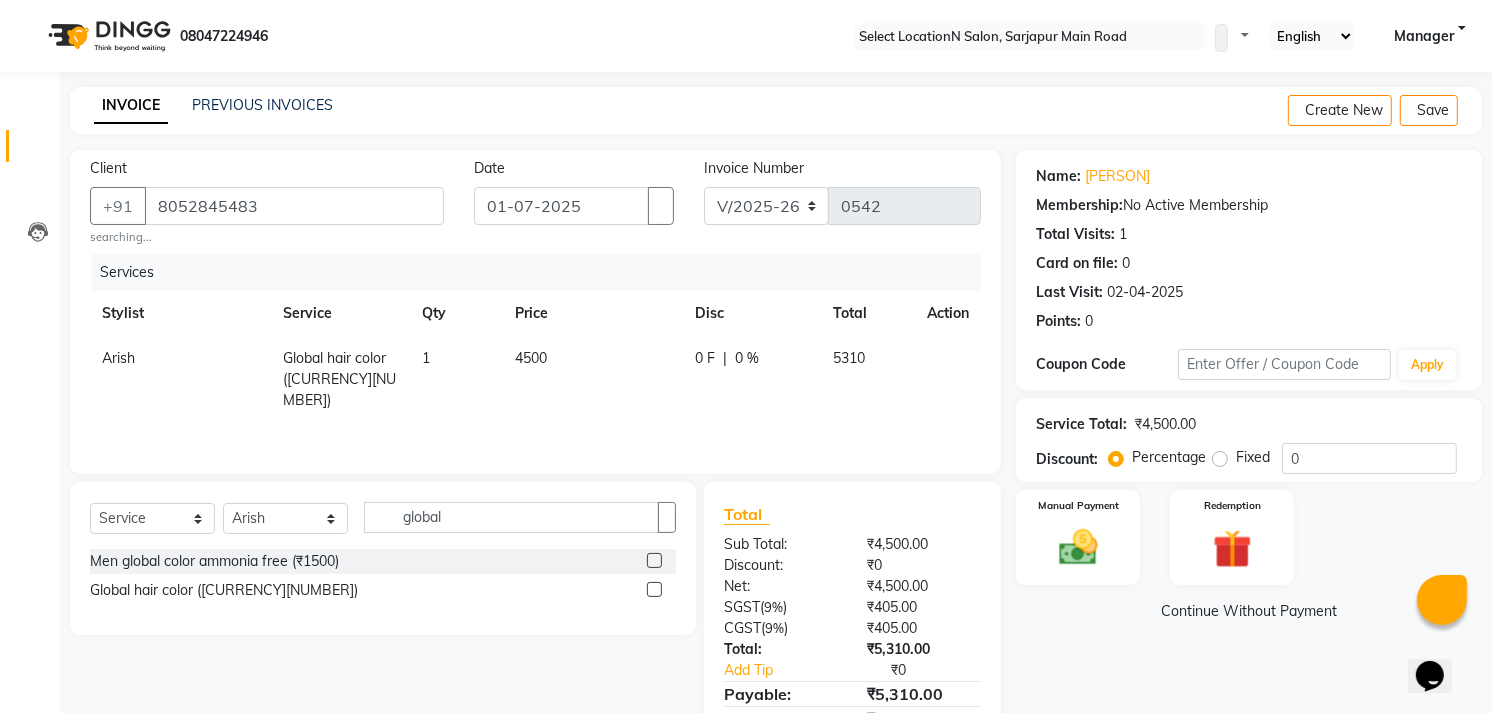 click on "Services Stylist Service Qty Price Disc Total Action Arish Global hair color (₹4000) 1 4500 0 F | 0 % 5310" at bounding box center (535, 354) 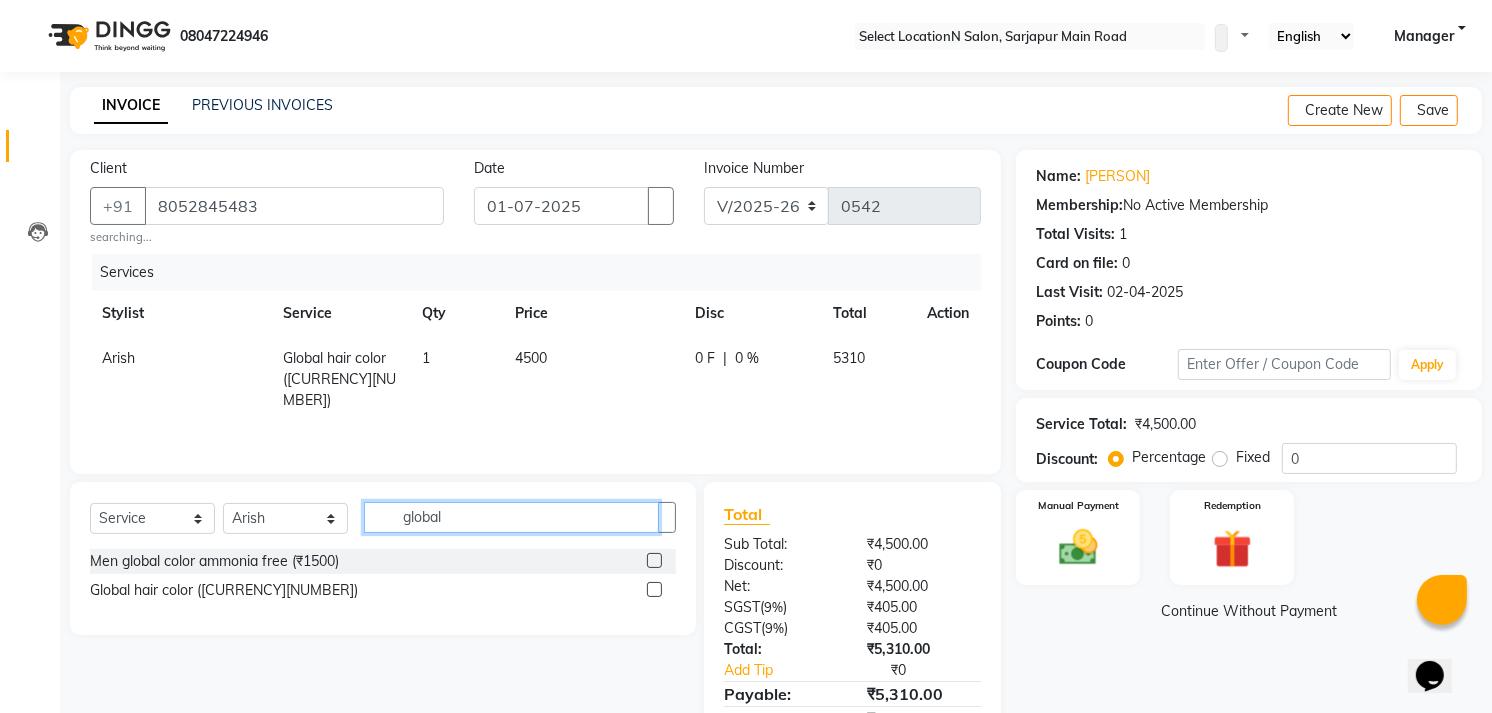click on "global" at bounding box center [511, 517] 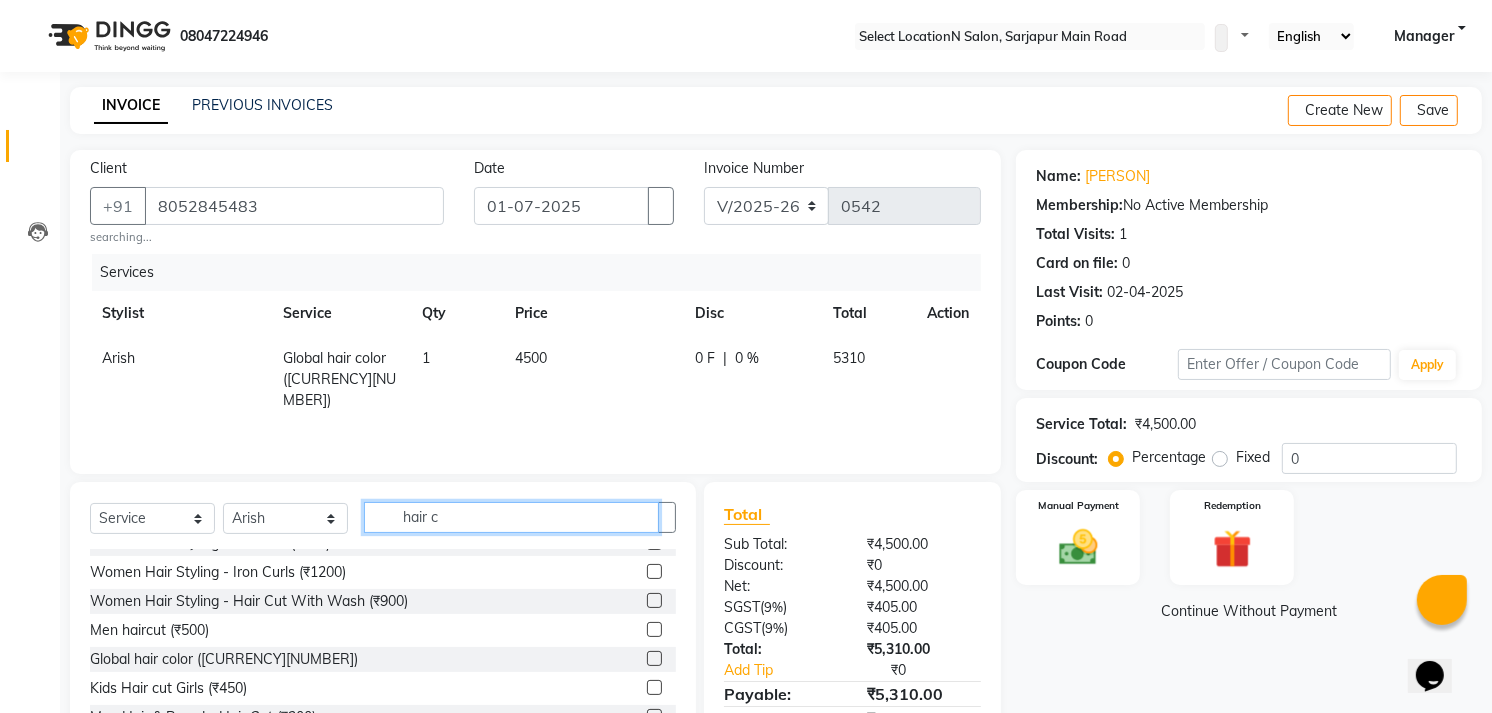 scroll, scrollTop: 20, scrollLeft: 0, axis: vertical 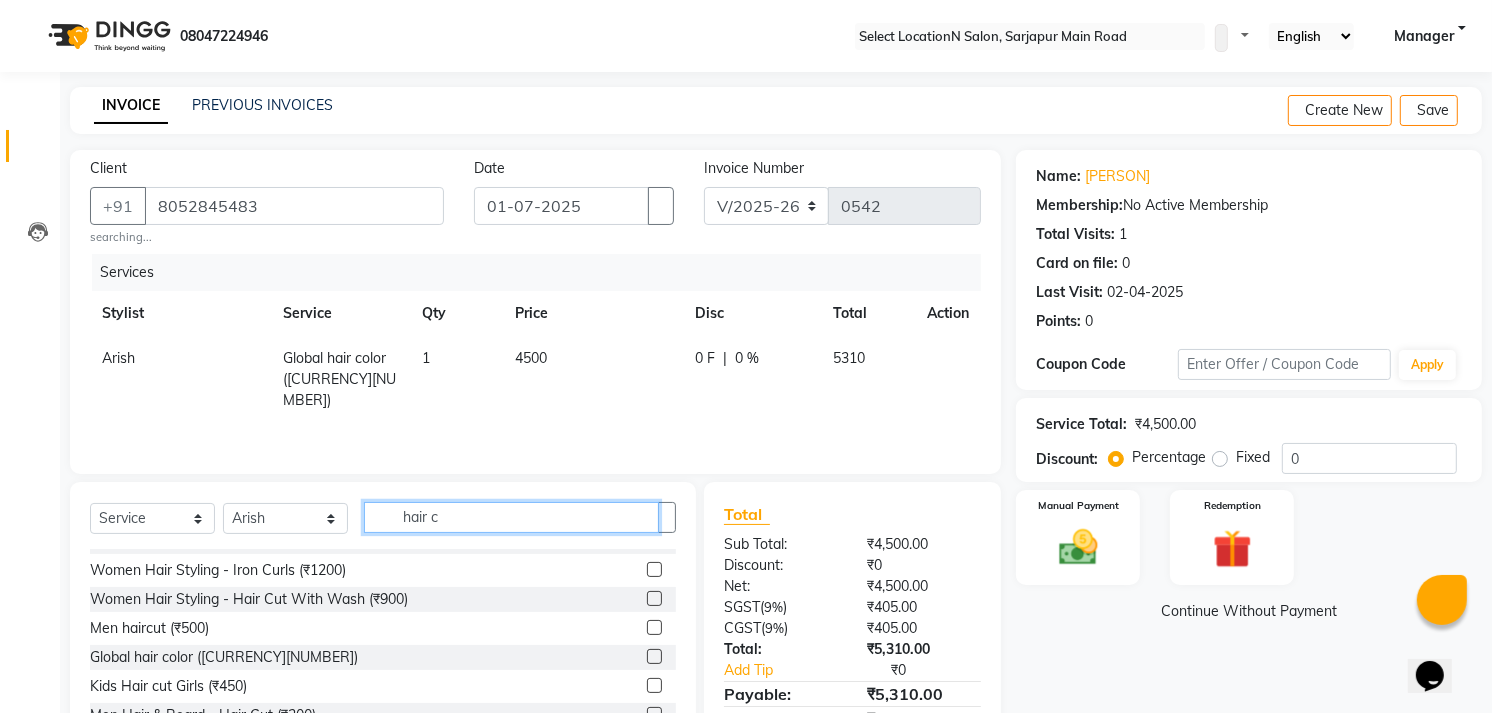 type on "hair c" 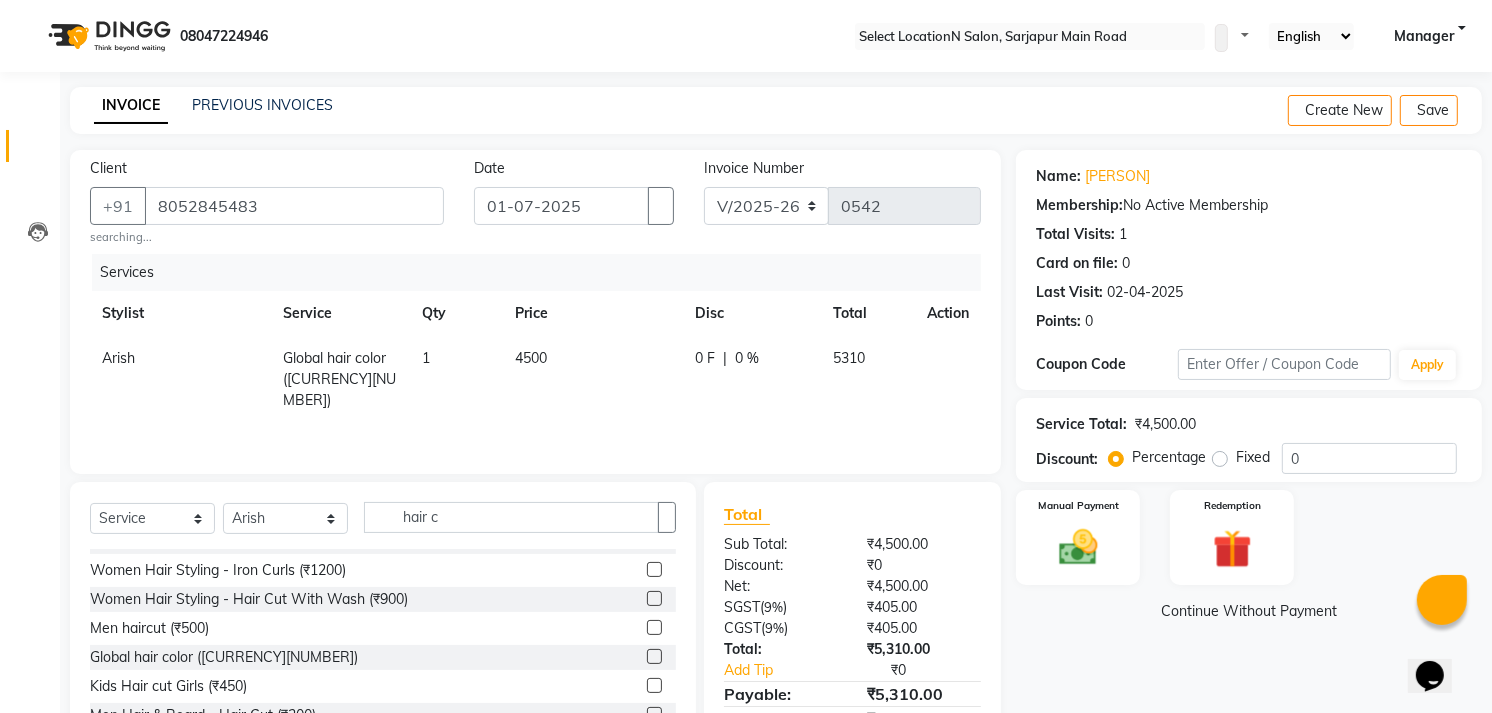 click at bounding box center (654, 598) 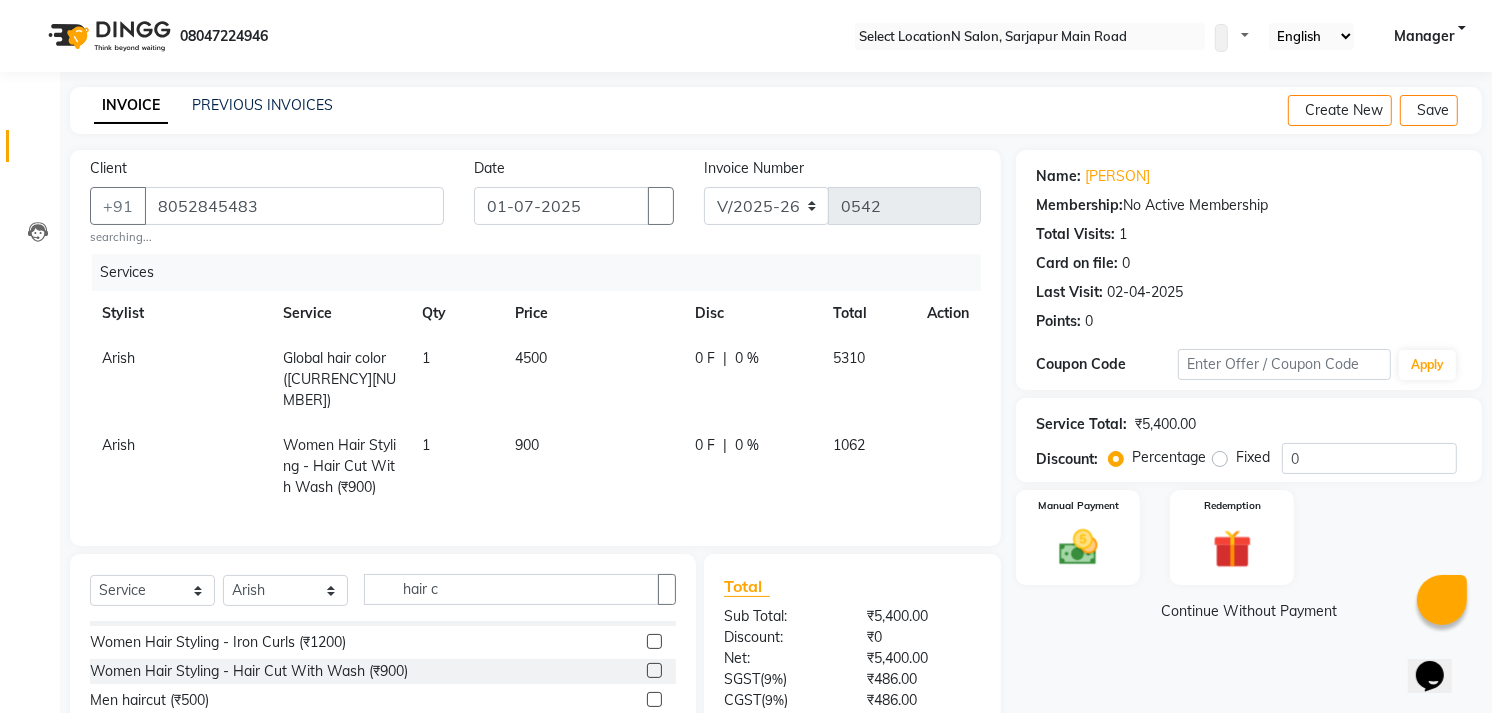 click on "900" at bounding box center [593, 379] 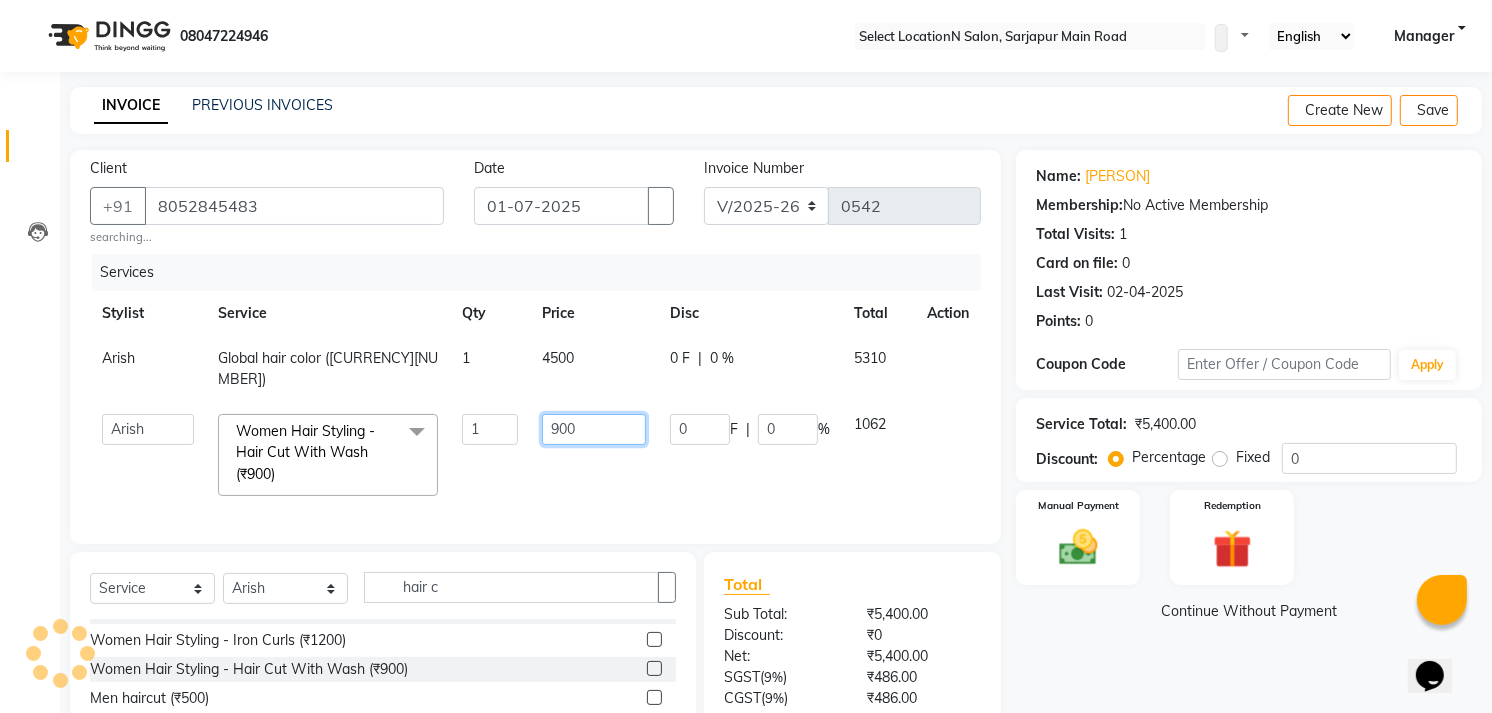 click on "900" at bounding box center [490, 429] 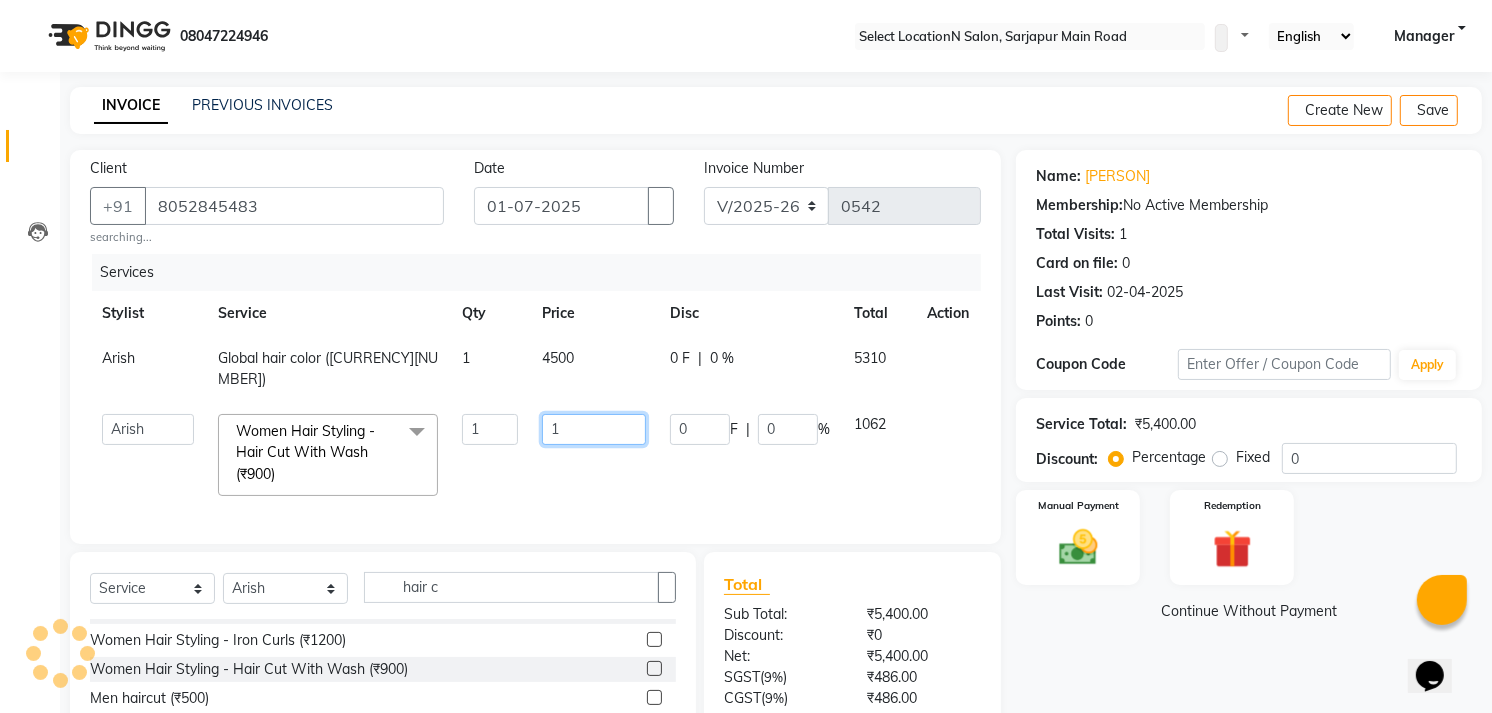 type on "10" 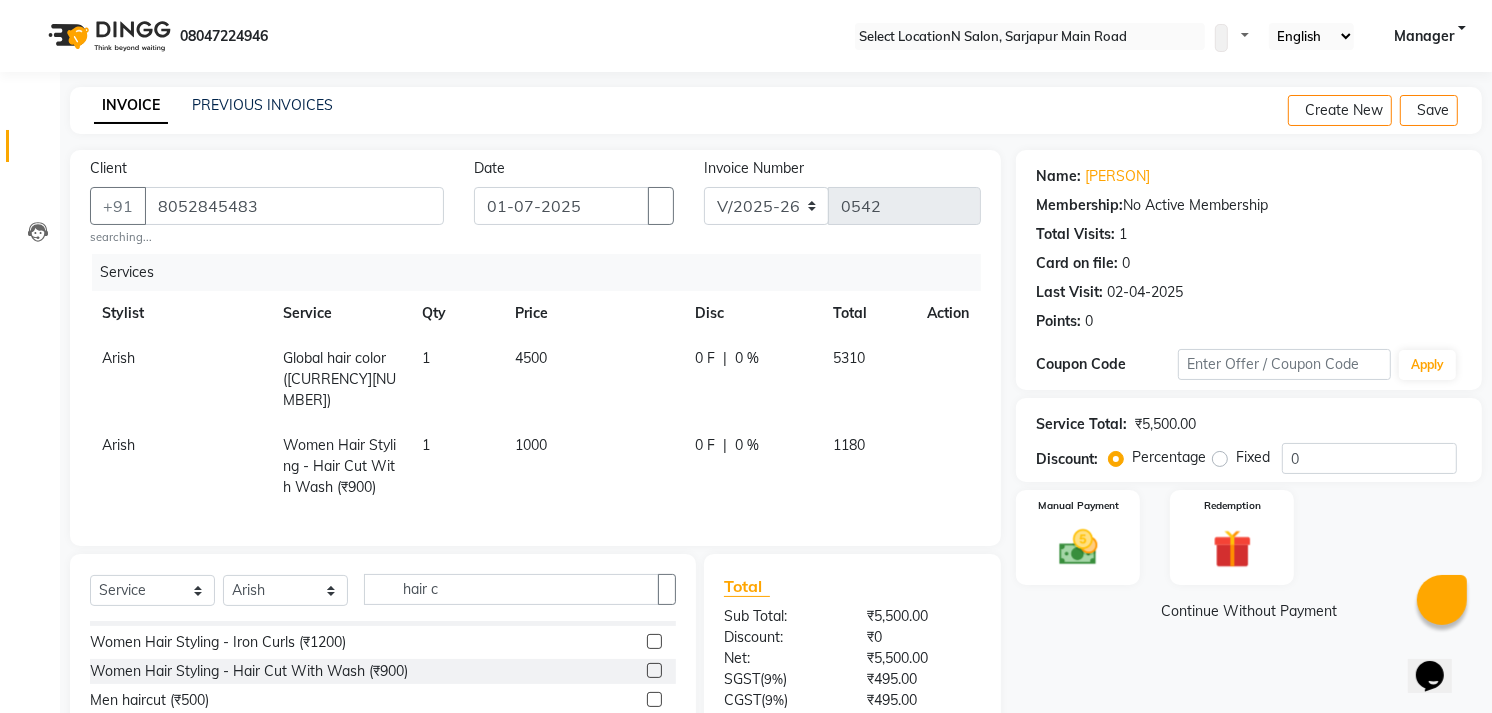 drag, startPoint x: 1113, startPoint y: 652, endPoint x: 1276, endPoint y: 697, distance: 169.09761 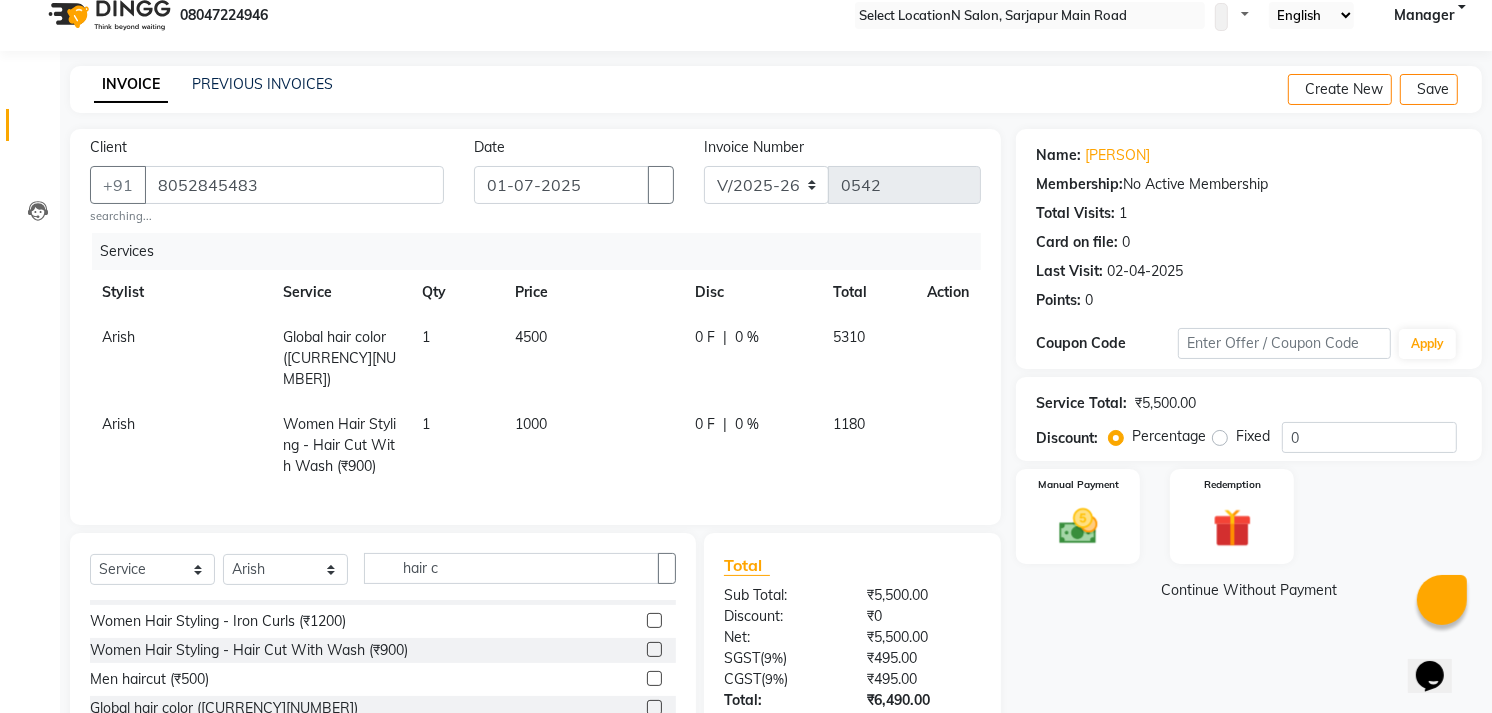 scroll, scrollTop: 162, scrollLeft: 0, axis: vertical 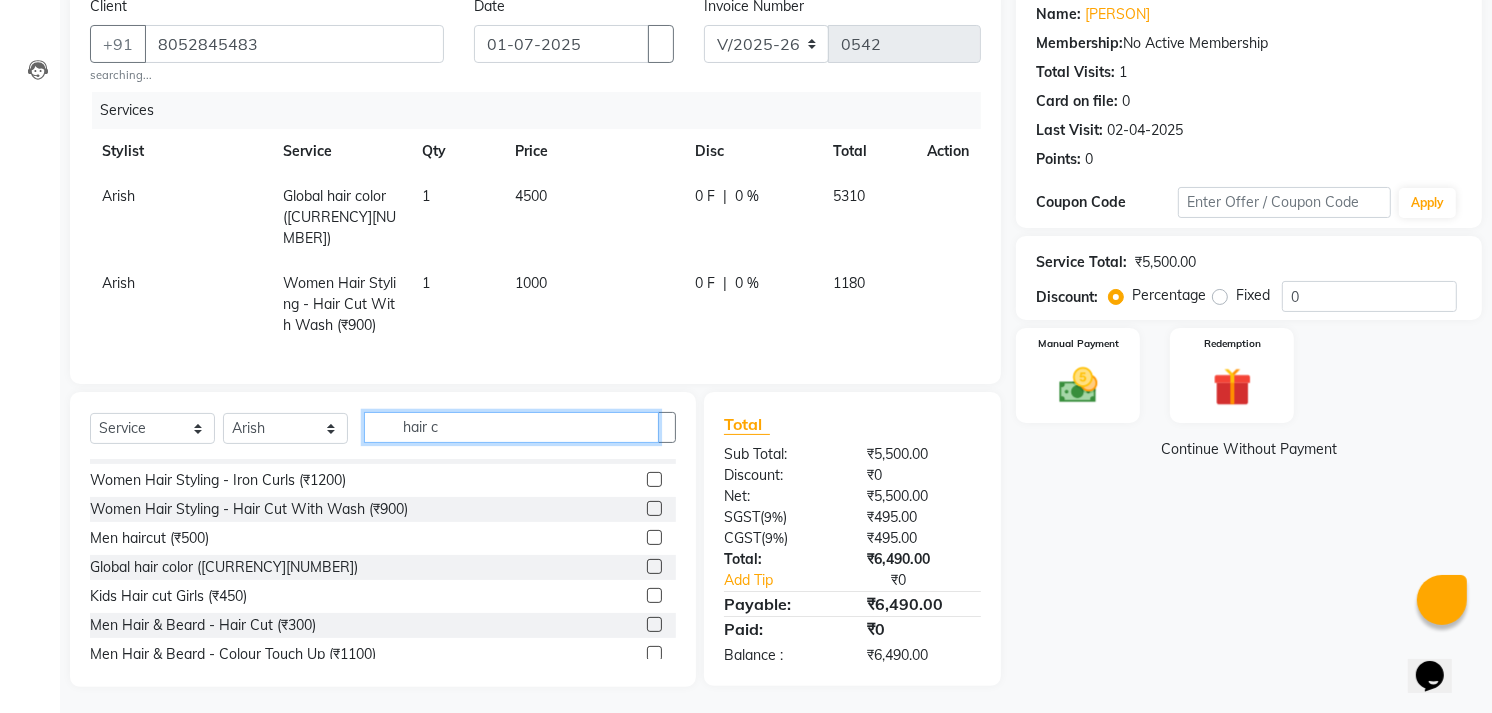 click on "hair c" at bounding box center [511, 427] 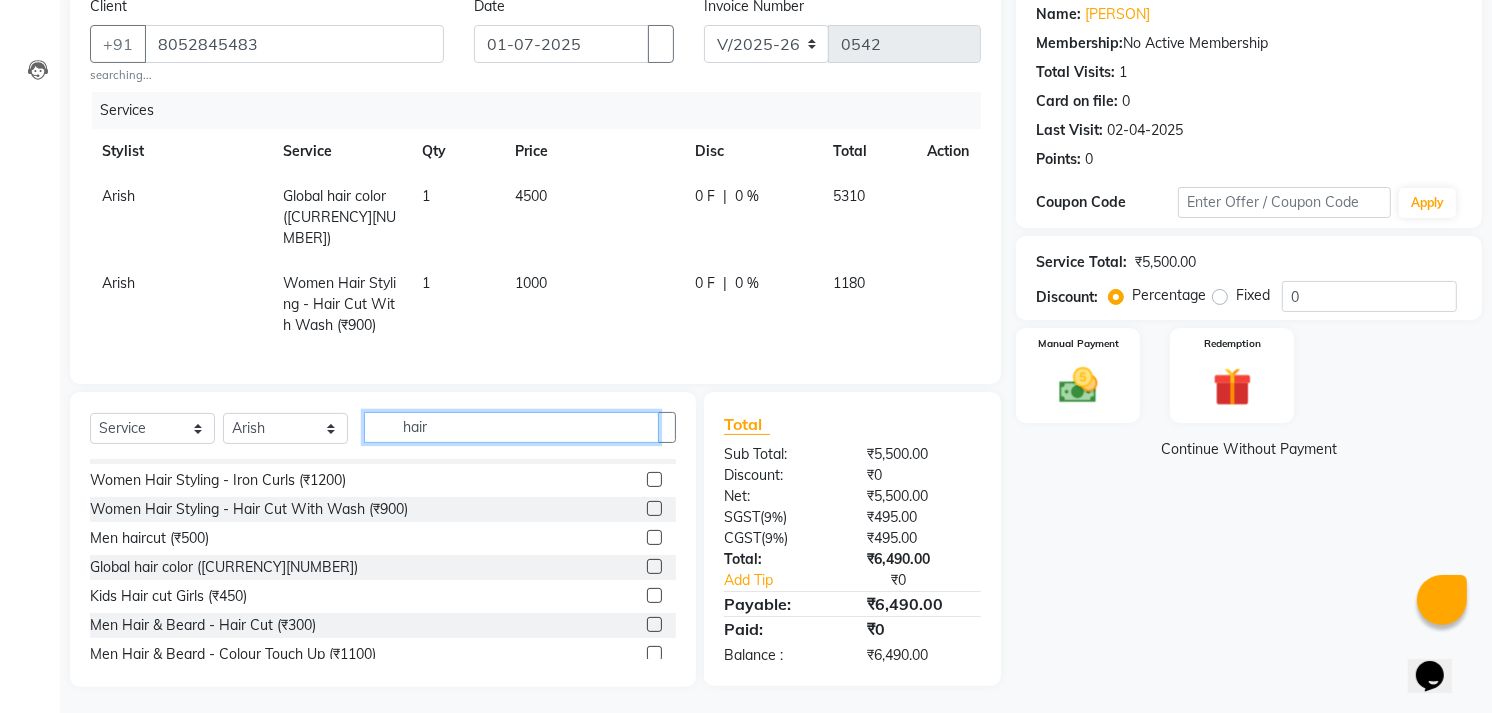 scroll, scrollTop: 48, scrollLeft: 0, axis: vertical 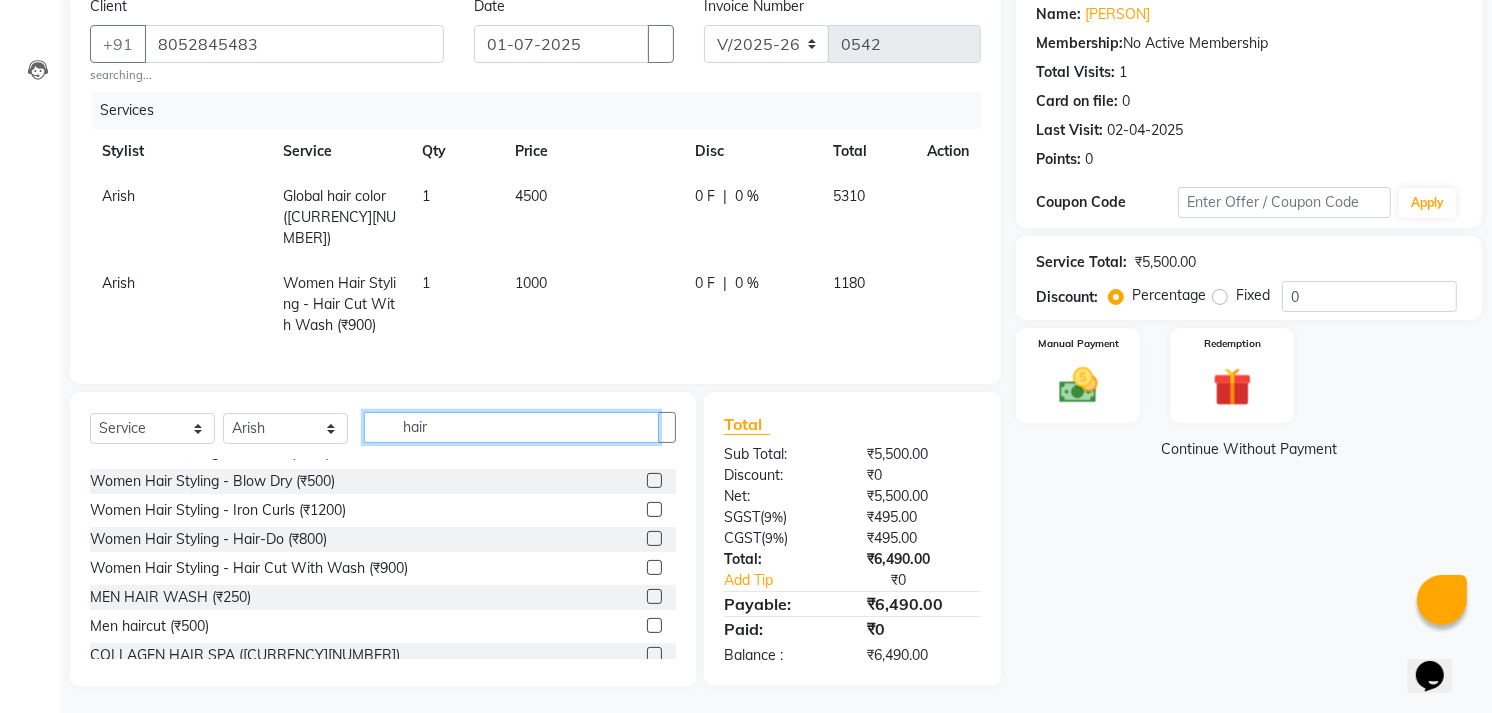 type on "hai" 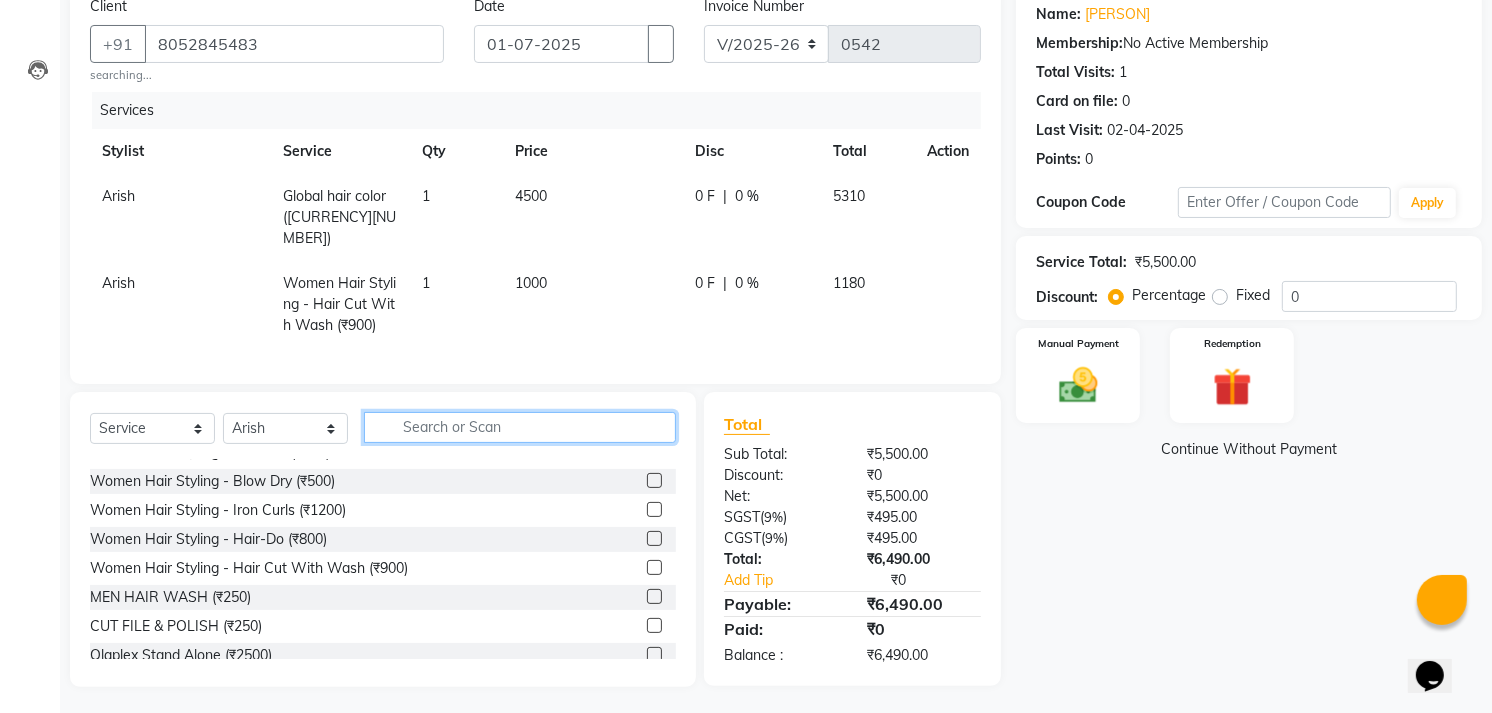 type 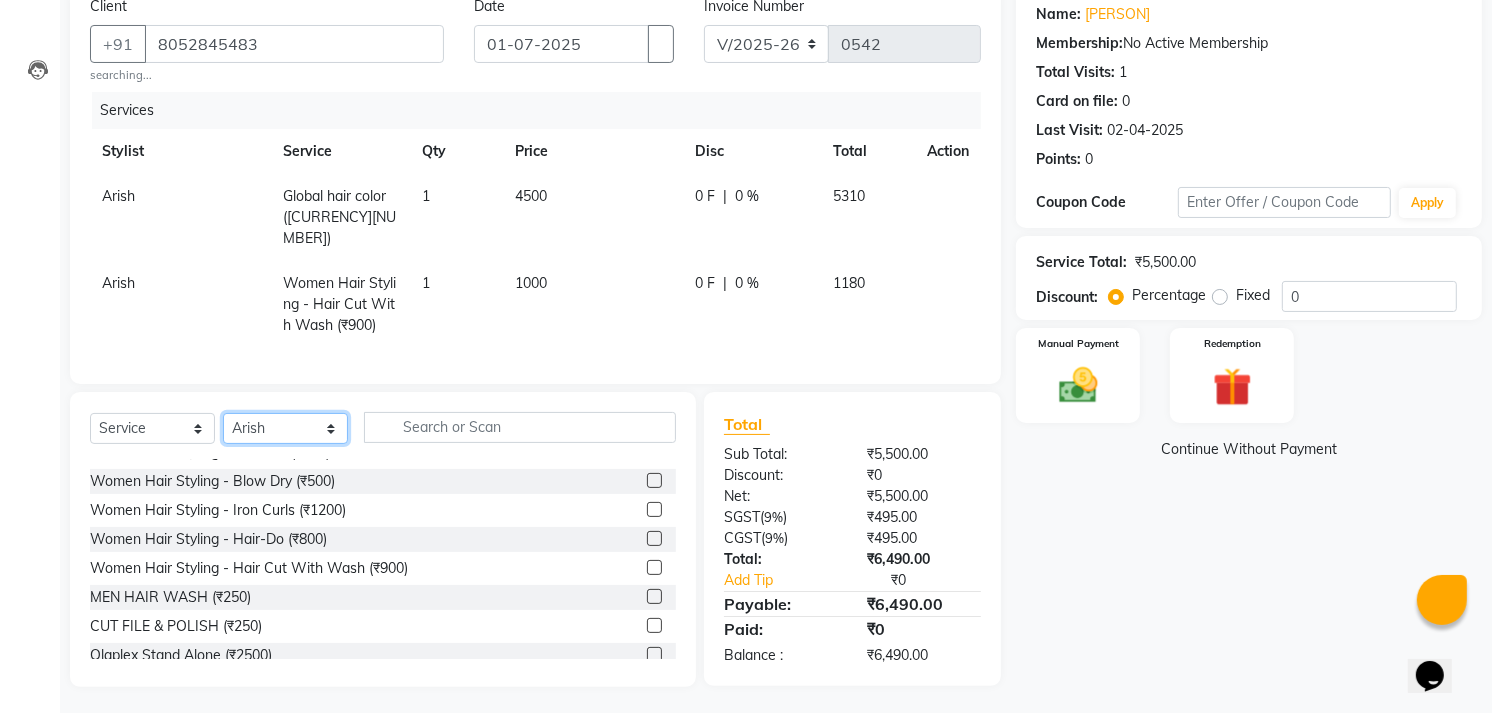 click on "Select Stylist [FIRST] [FIRST] [FIRST] [FIRST] [FIRST] [FIRST] [FIRST] [FIRST] [FIRST] [FIRST]" at bounding box center [285, 428] 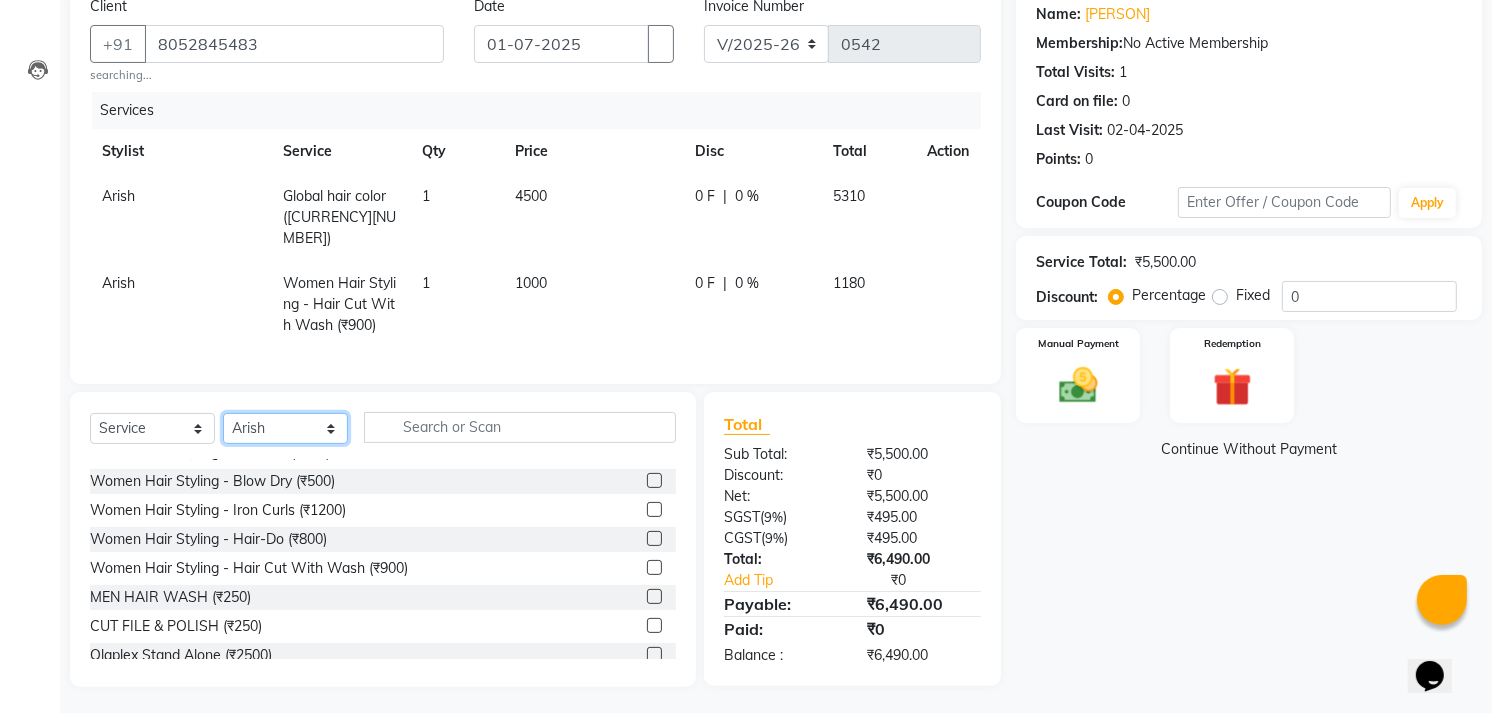 select on "[NUMBER]" 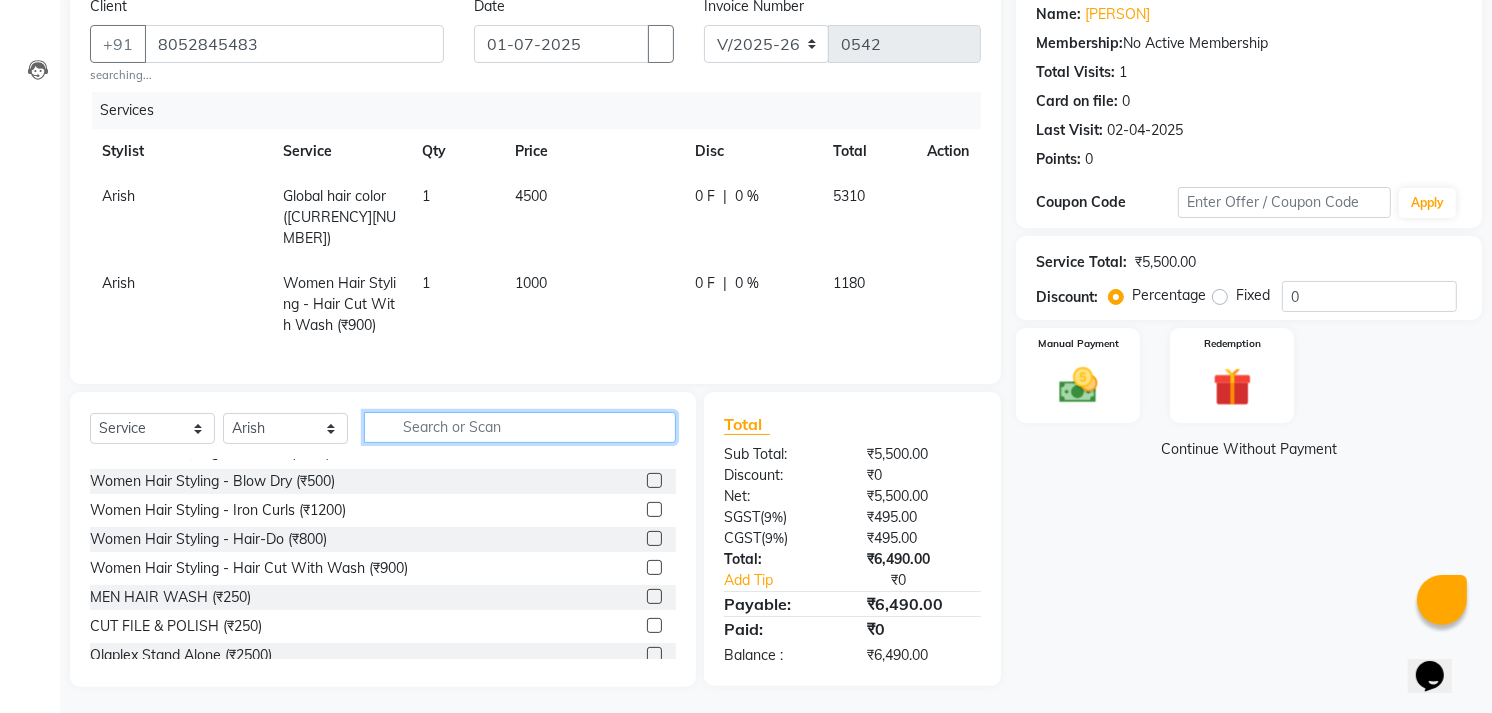 click at bounding box center [520, 427] 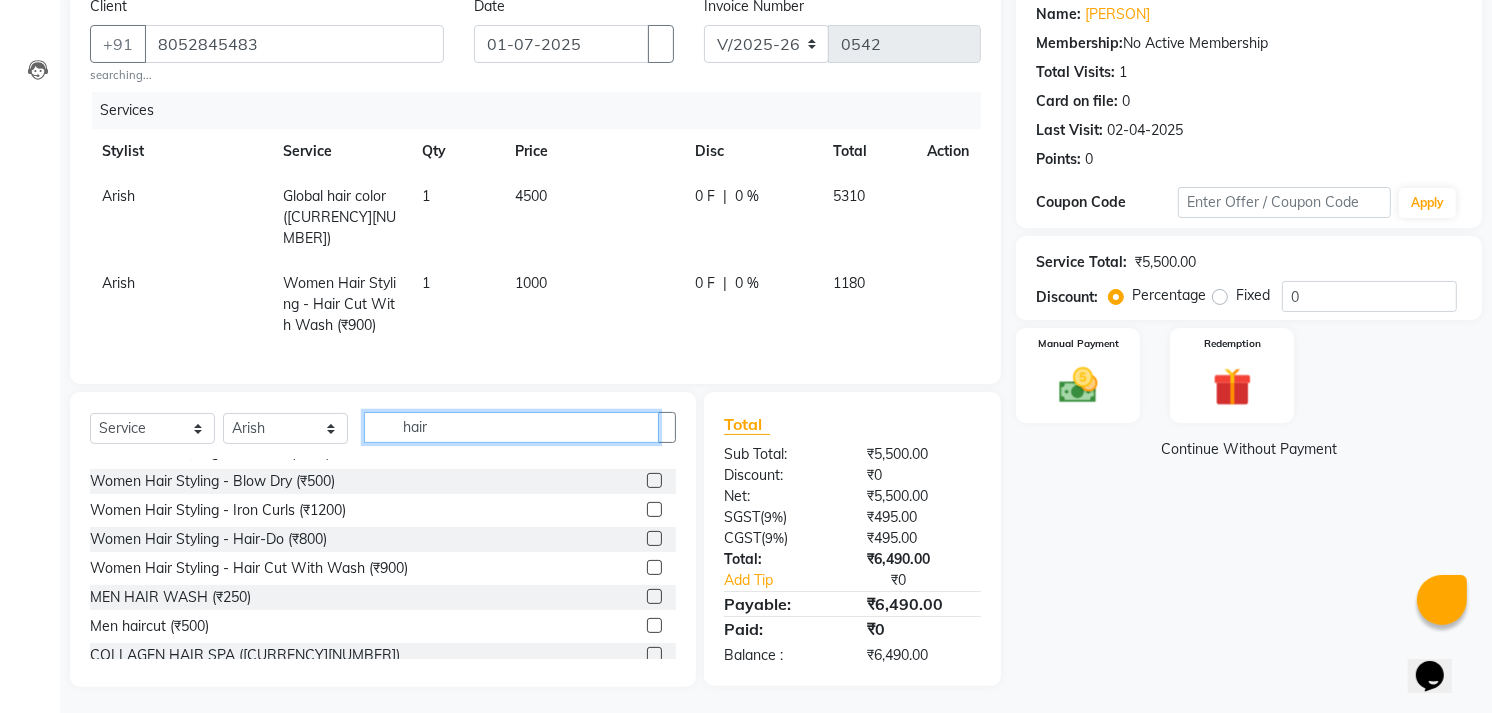 type on "hair" 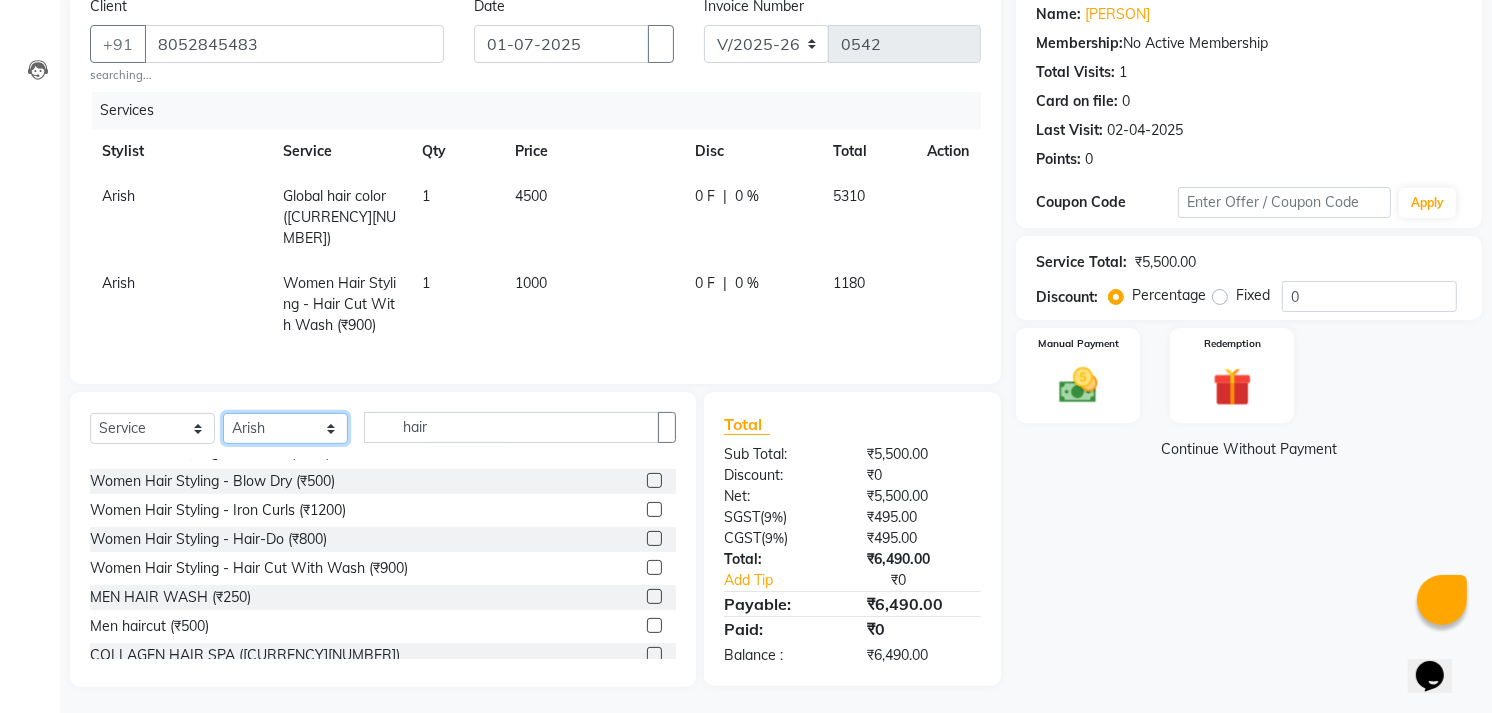click on "Select Stylist [FIRST] [FIRST] [FIRST] [FIRST] [FIRST] [FIRST] [FIRST] [FIRST] [FIRST] [FIRST]" at bounding box center (285, 428) 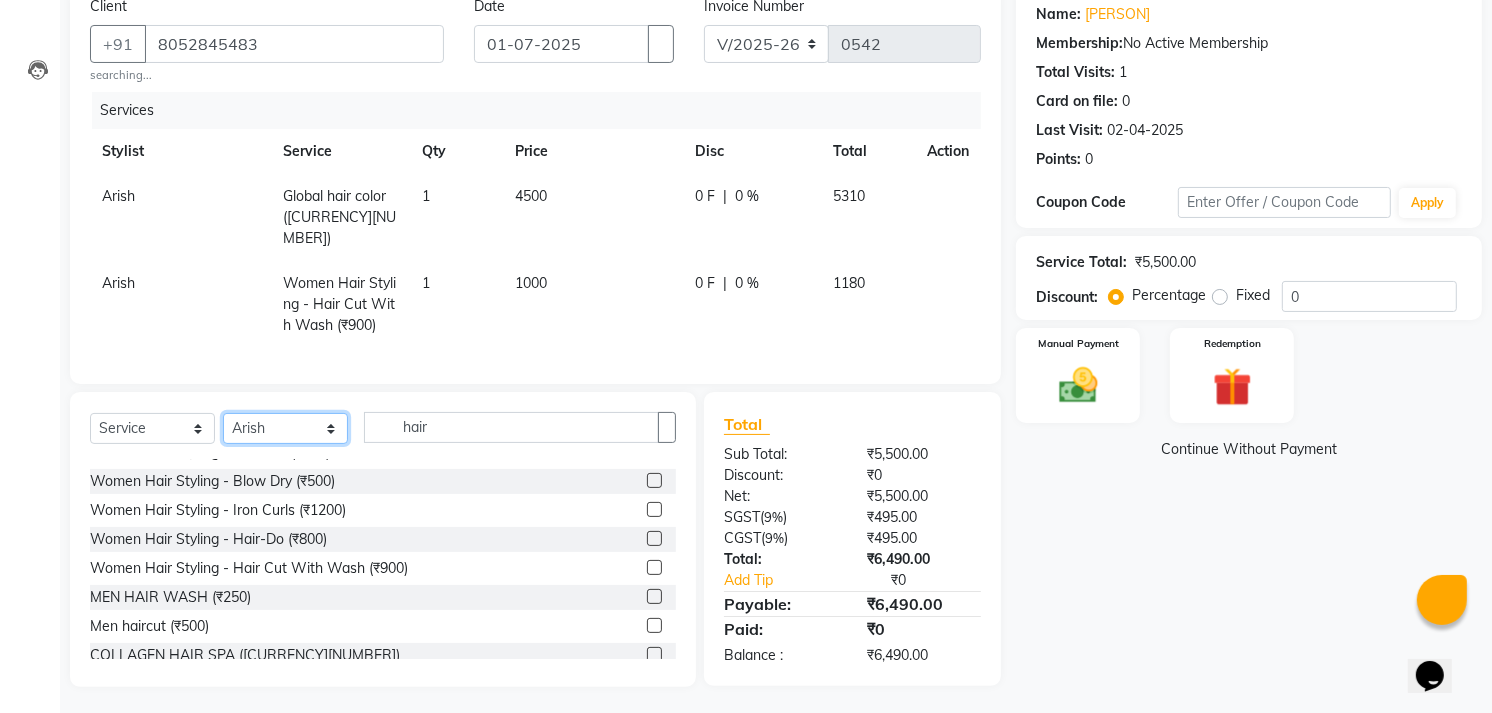 select on "79049" 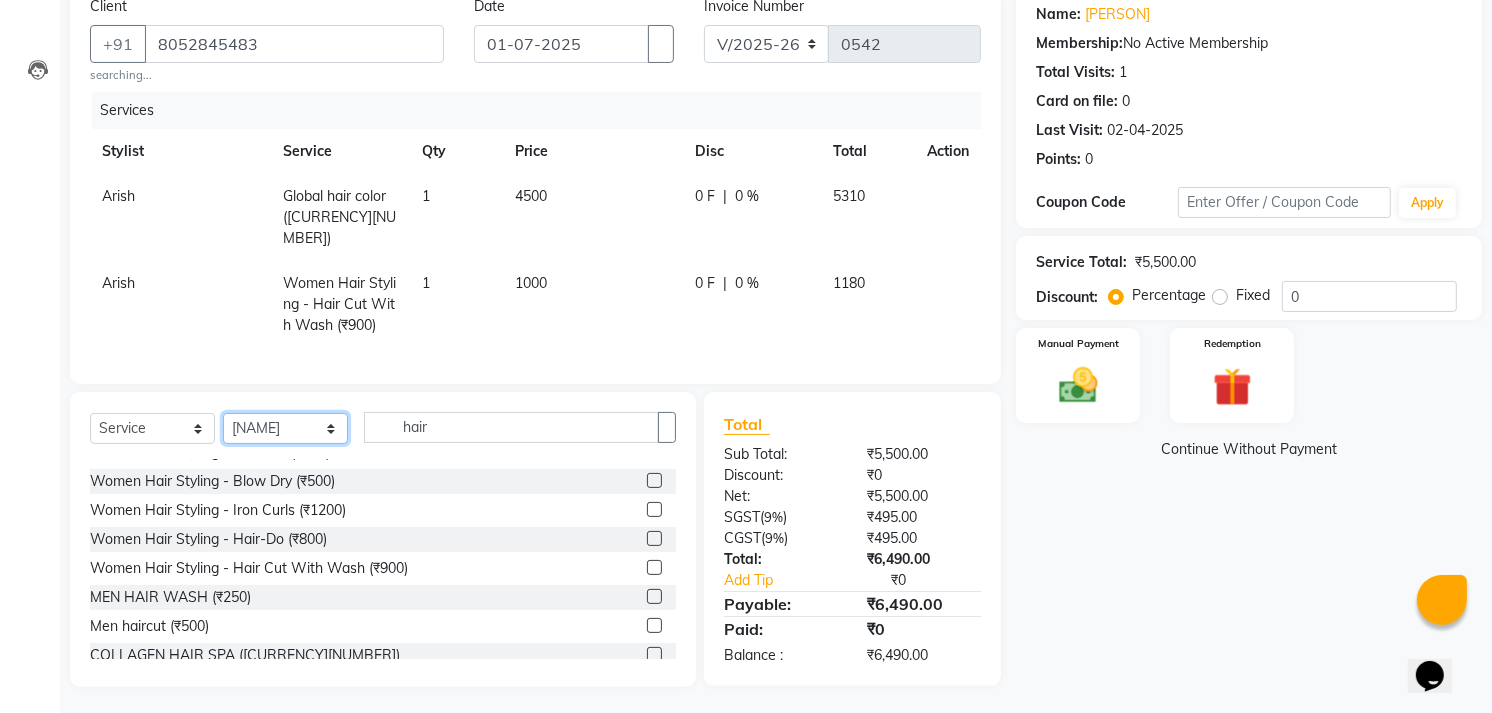 click on "Select Stylist [FIRST] [FIRST] [FIRST] [FIRST] [FIRST] [FIRST] [FIRST] [FIRST] [FIRST] [FIRST]" at bounding box center (285, 428) 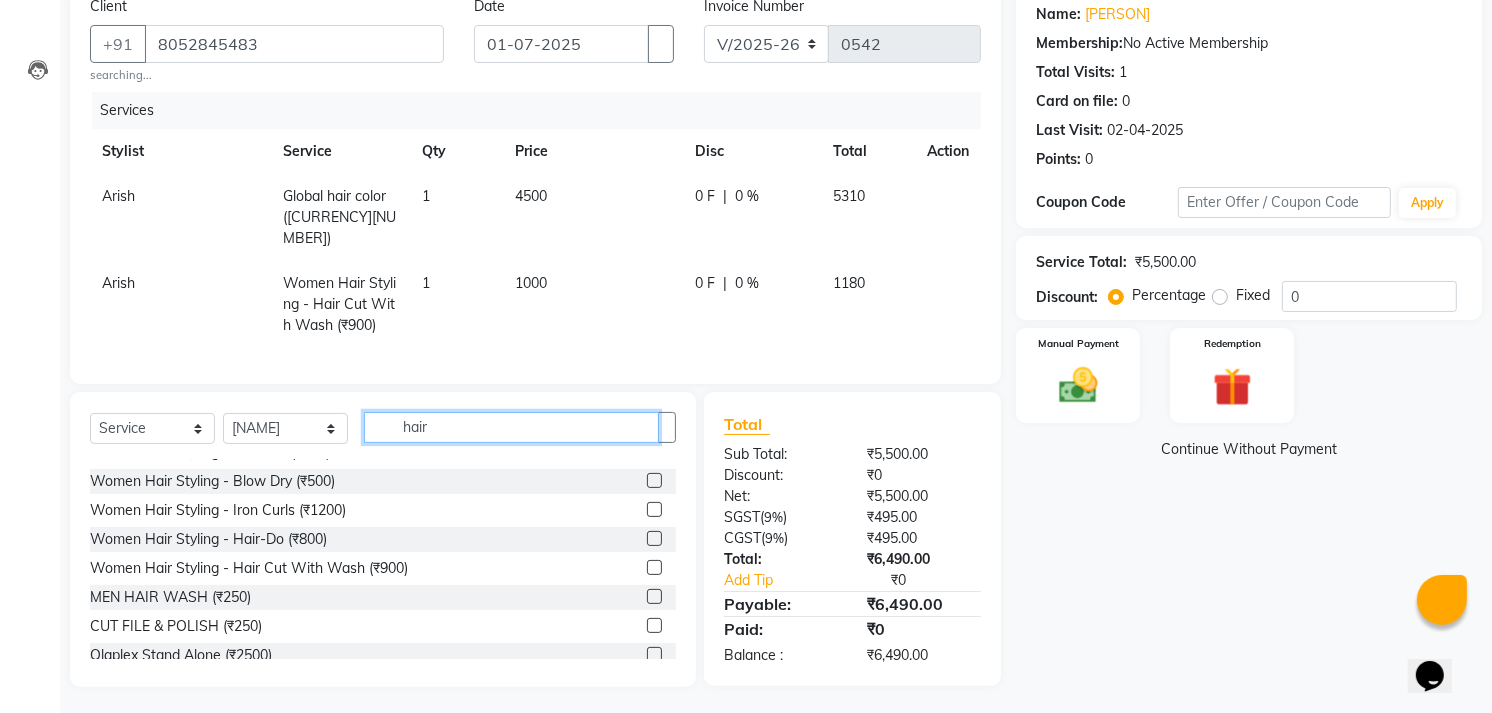 click on "hair" at bounding box center (511, 427) 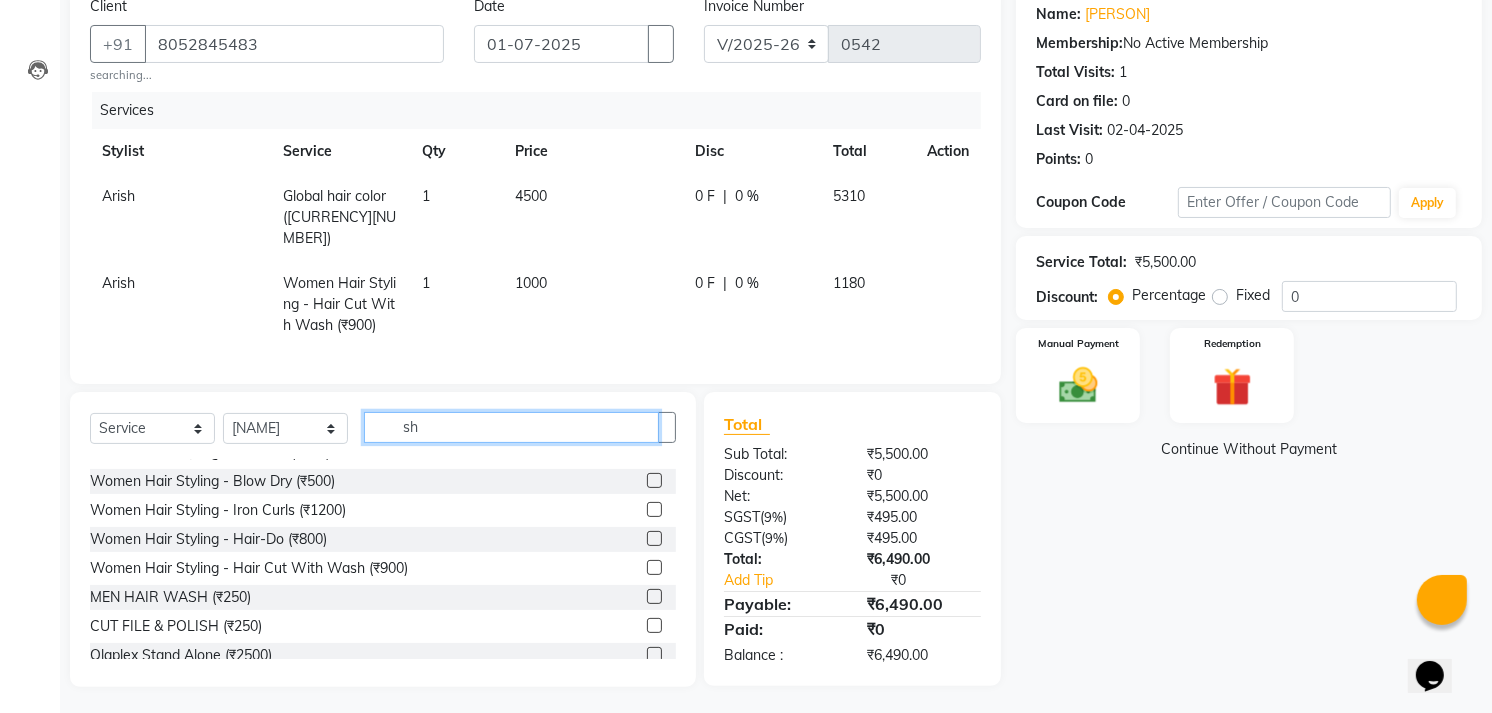 scroll, scrollTop: 0, scrollLeft: 0, axis: both 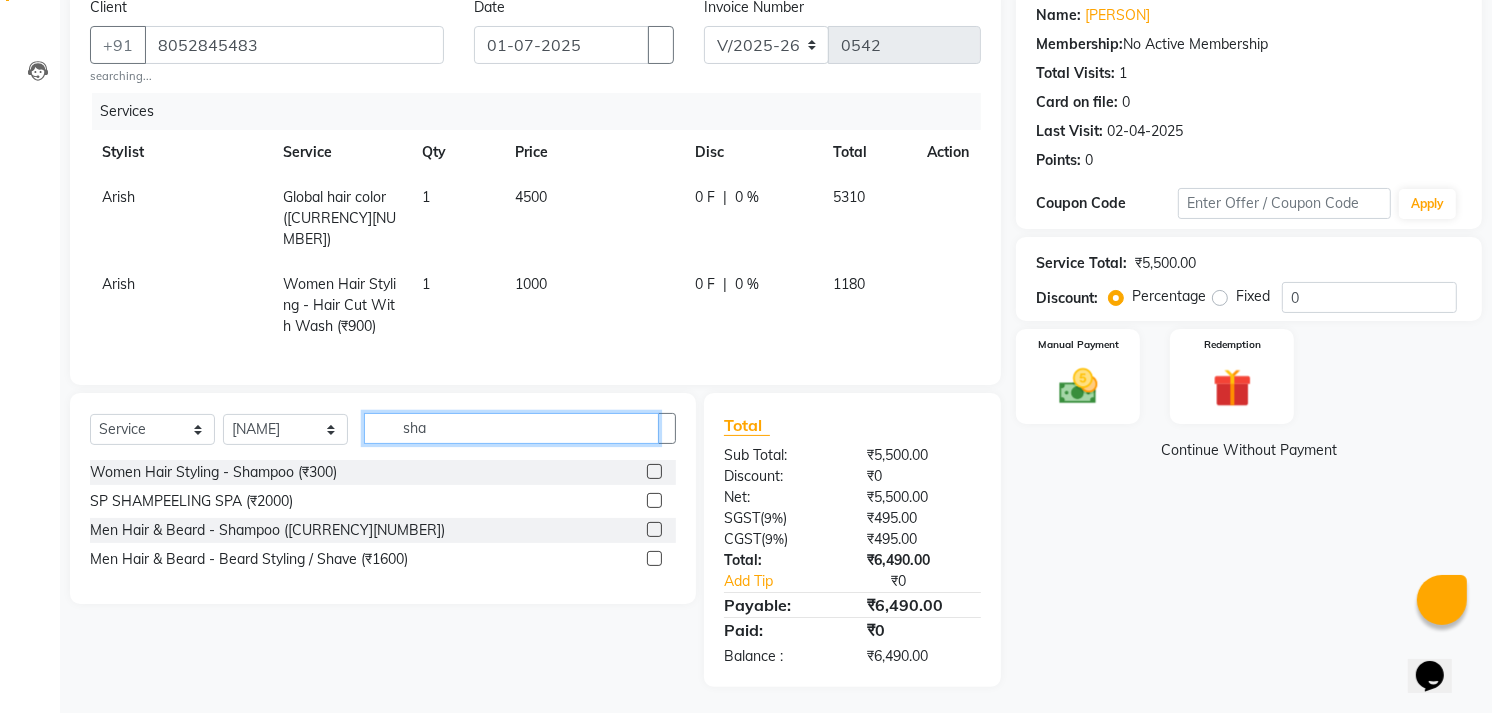 type on "sha" 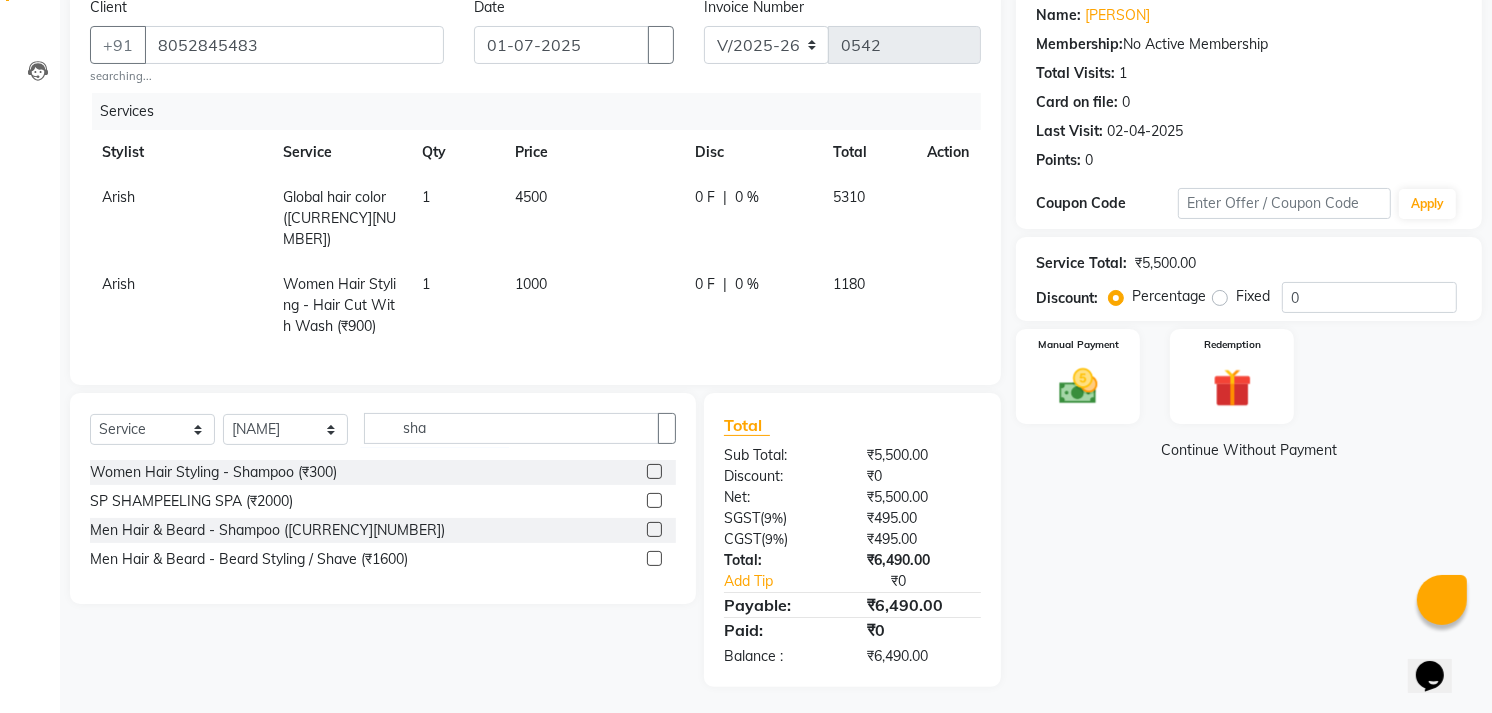 click on "Women Hair Styling - Shampoo (₹300)" at bounding box center [383, 472] 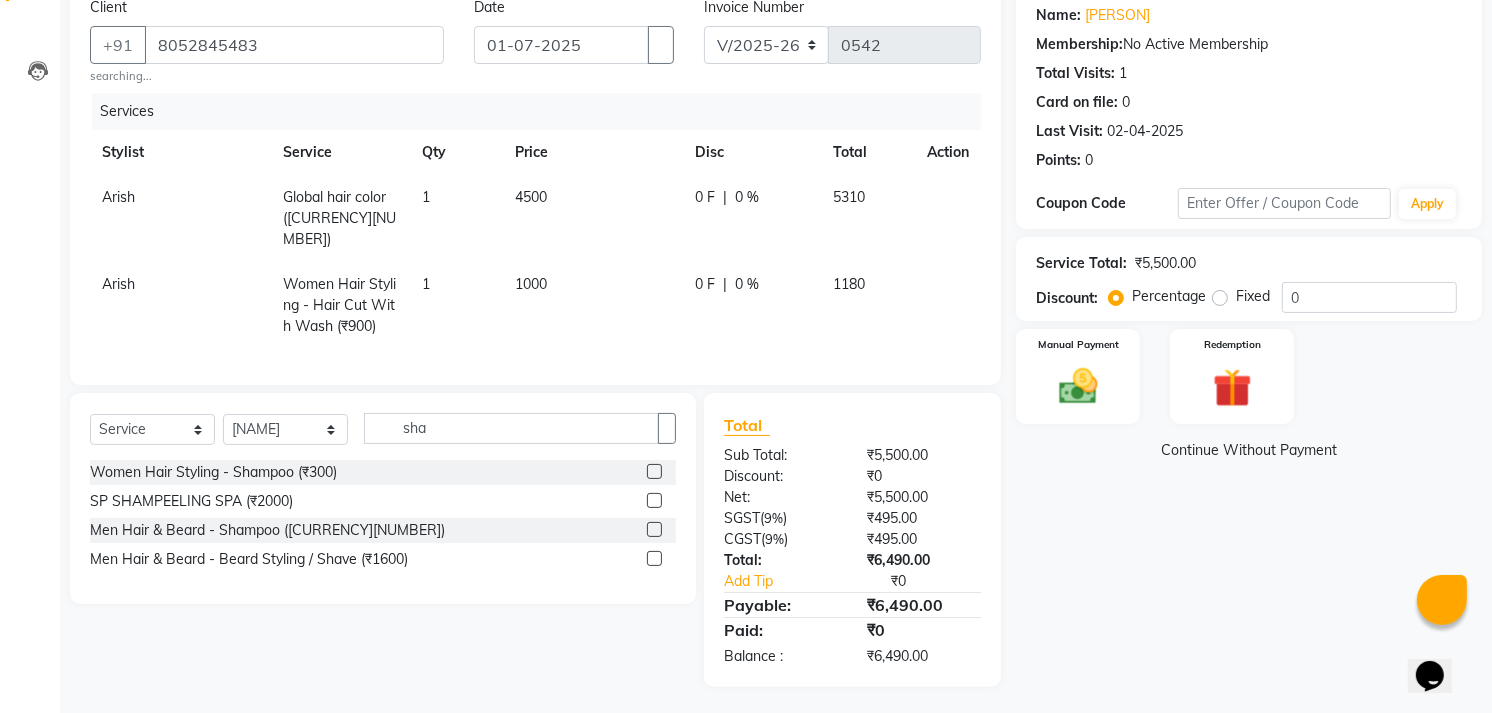 click at bounding box center [654, 471] 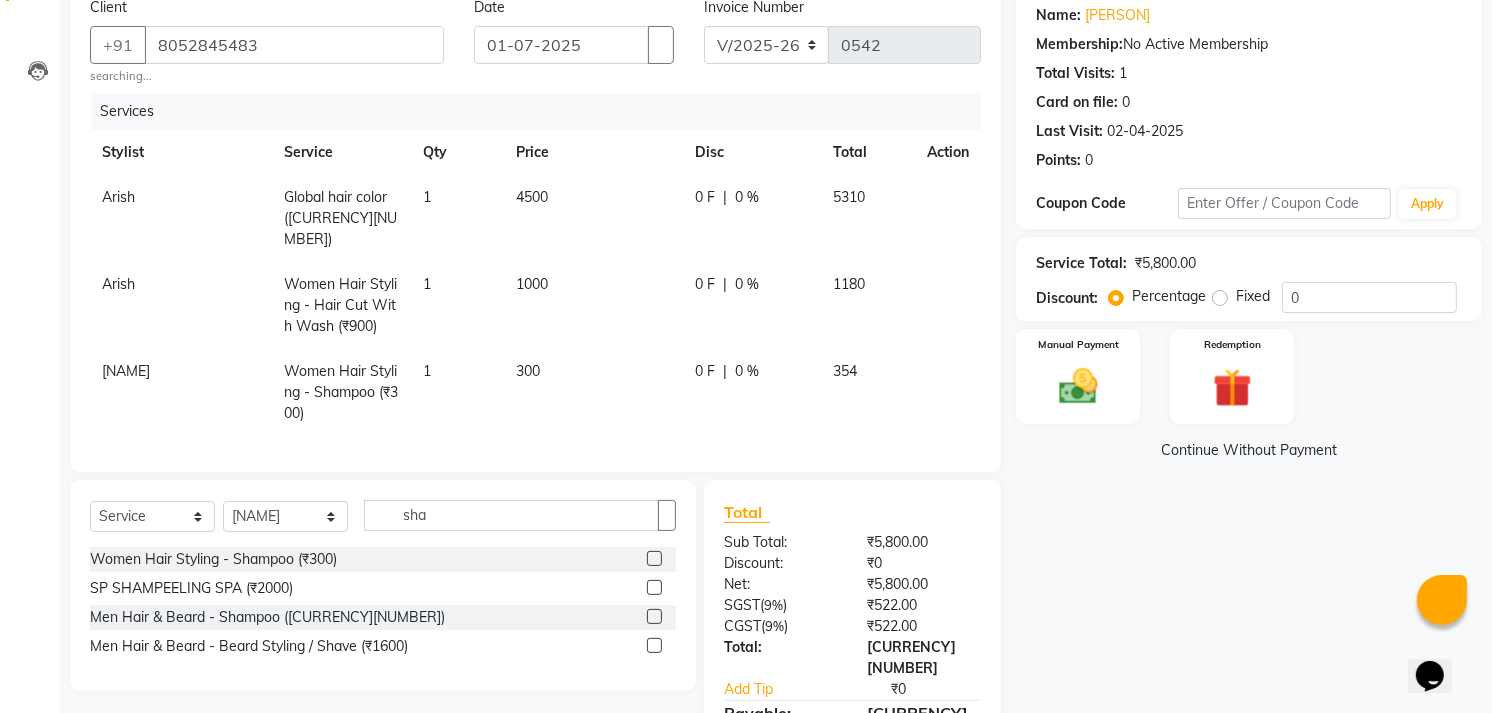 click on "300" at bounding box center [594, 218] 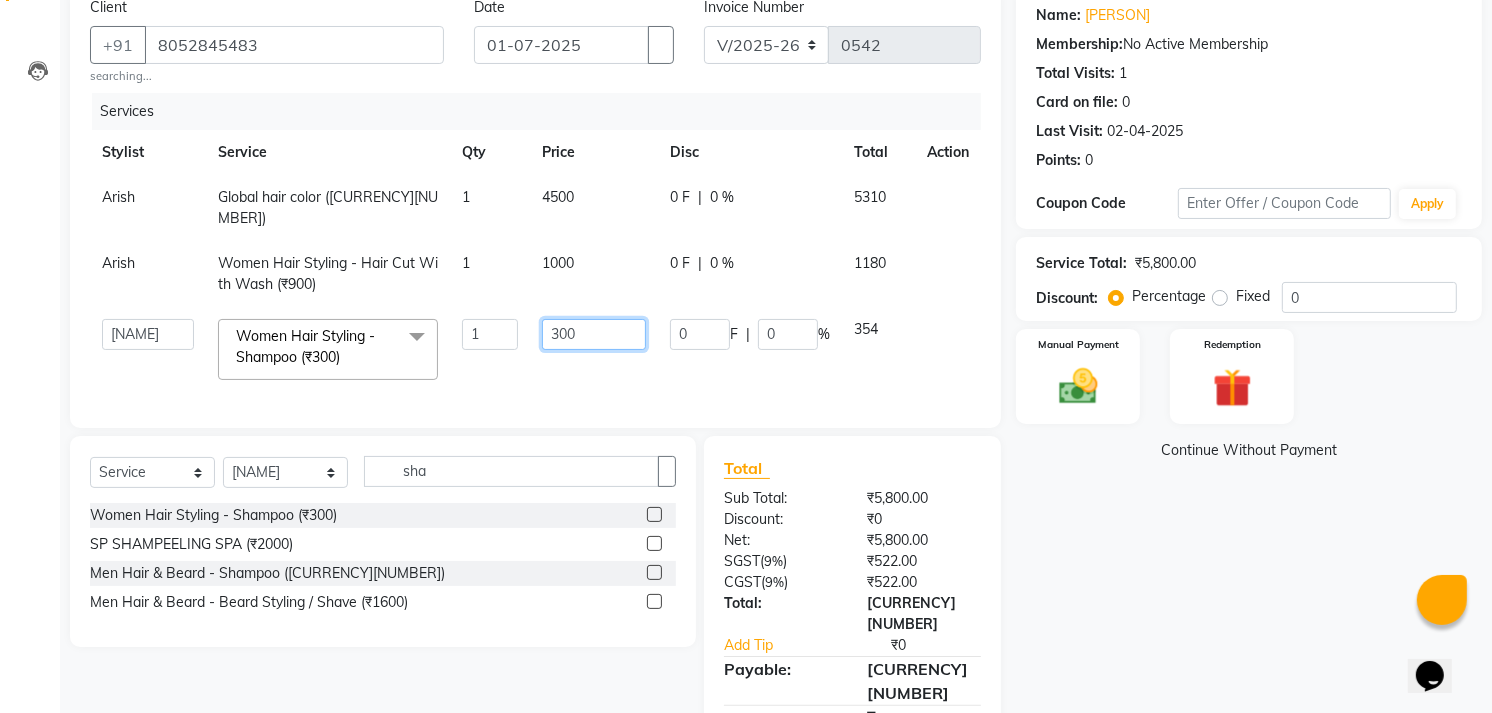 click on "300" at bounding box center (490, 334) 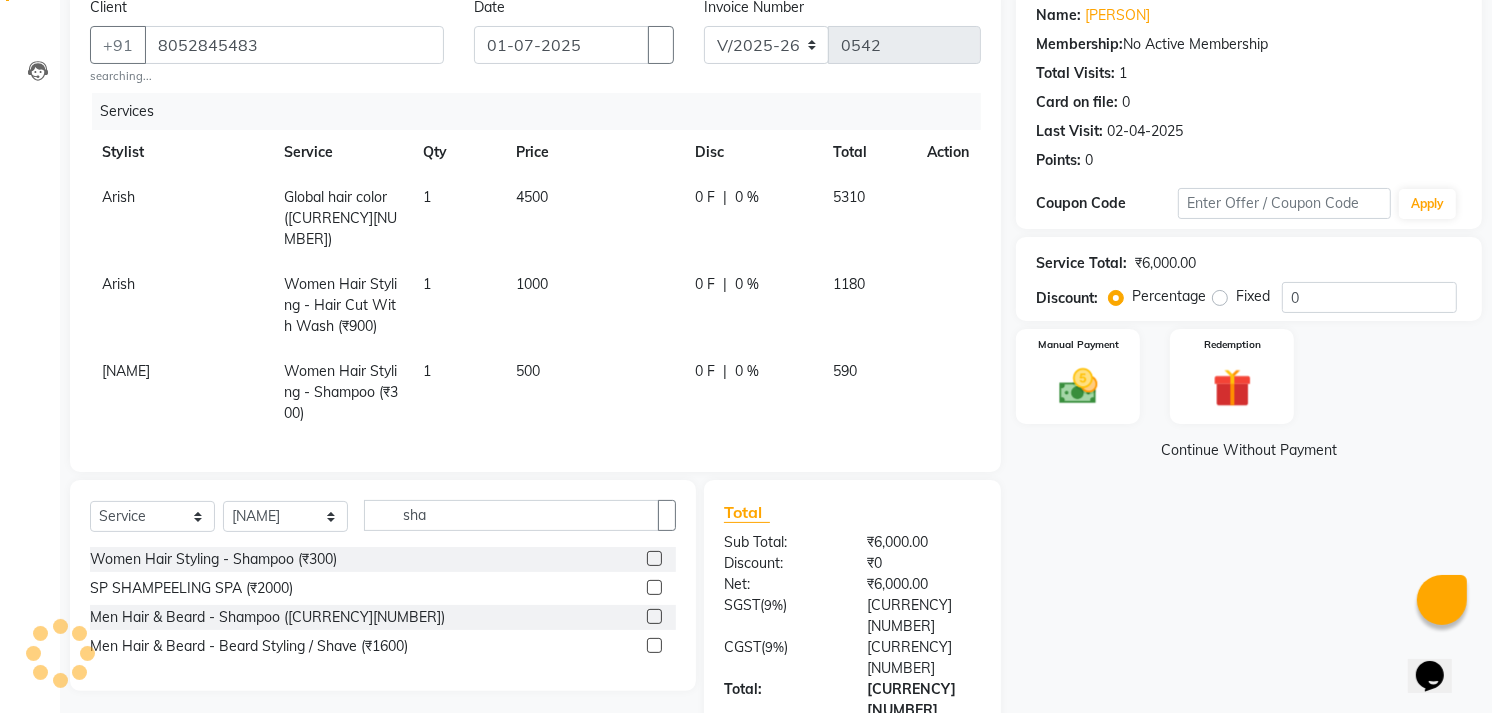 click on "Name: [FIRST] Membership: No Active Membership Total Visits: 1 Card on file: 0 Last Visit: 02-04-2025 Points: 0 Coupon Code Apply Service Total: ₹6,000.00 Discount: Percentage Fixed 0 Manual Payment Redemption Continue Without Payment" at bounding box center (1256, 435) 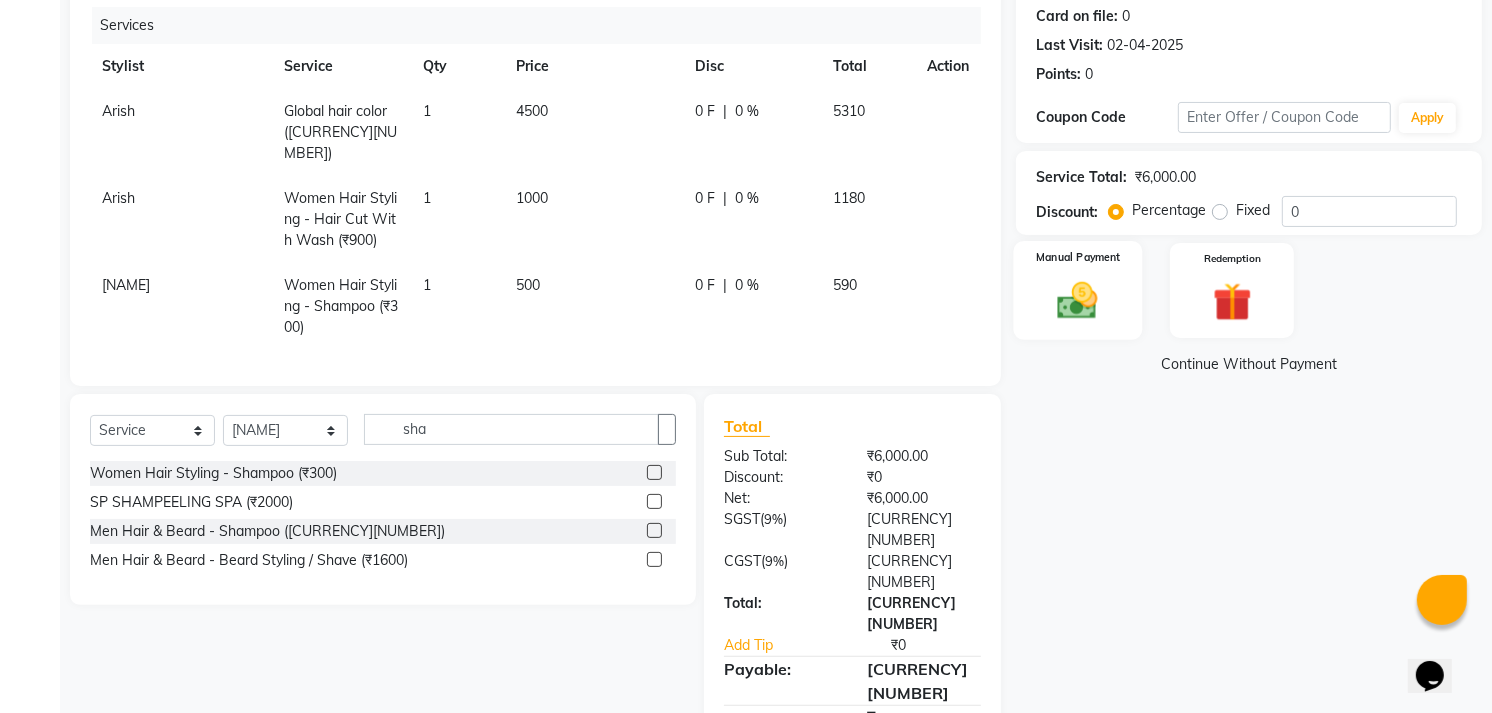 click at bounding box center [1078, 300] 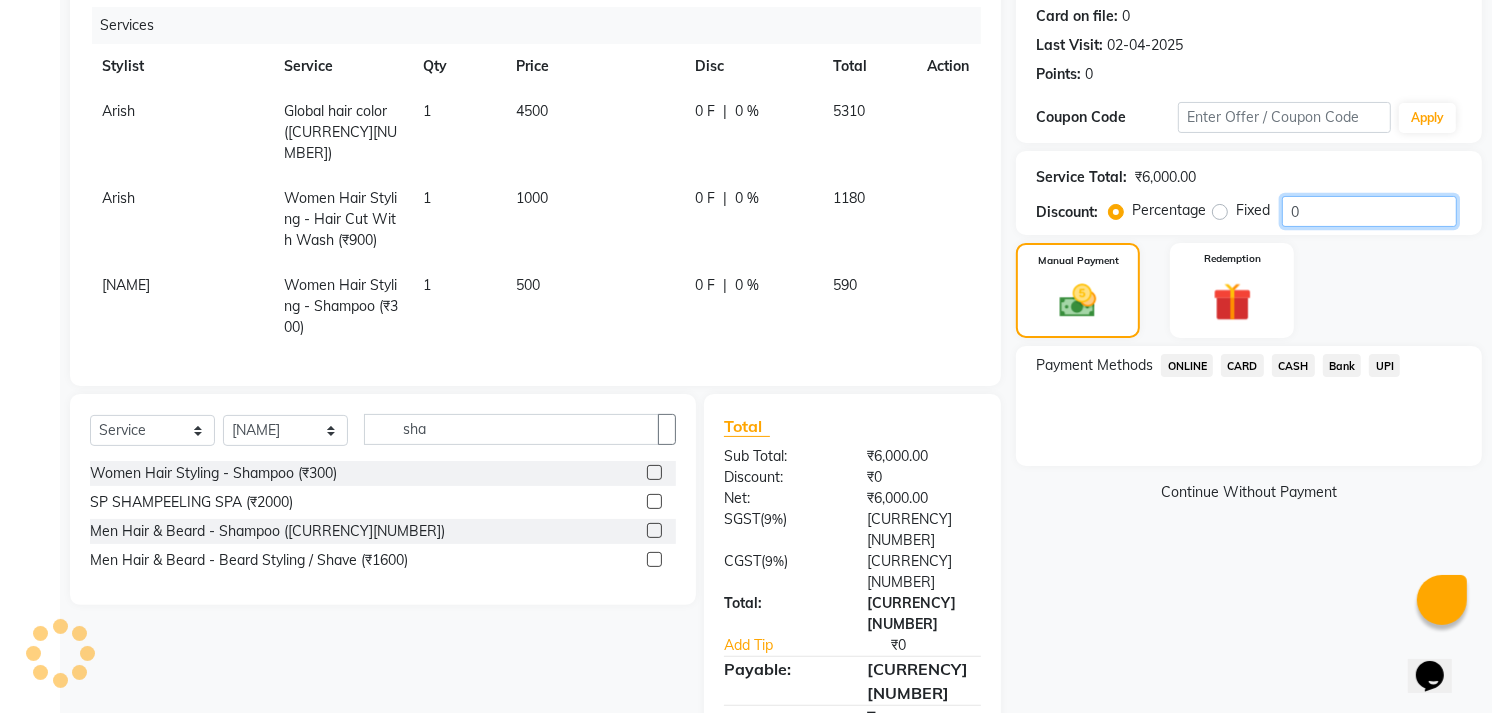 click on "0" at bounding box center (1369, 211) 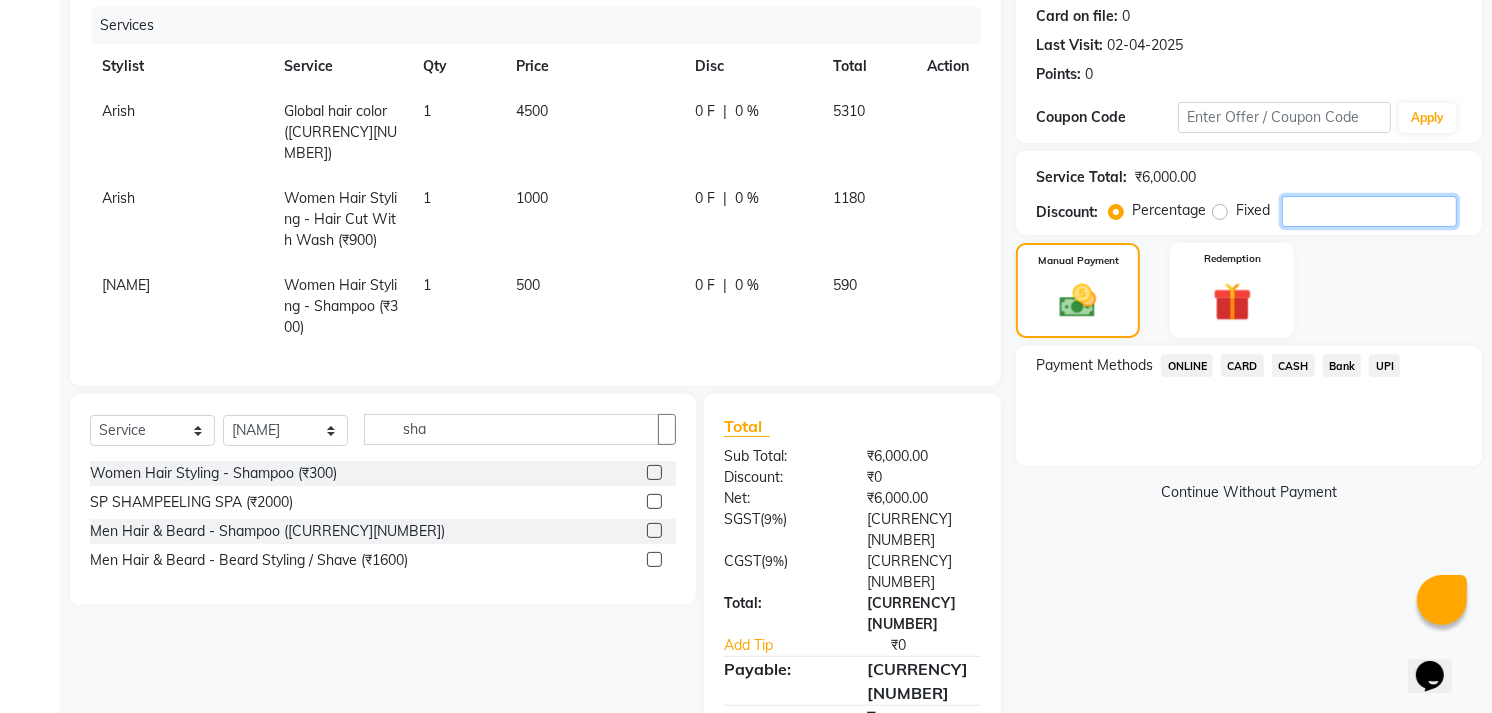 type 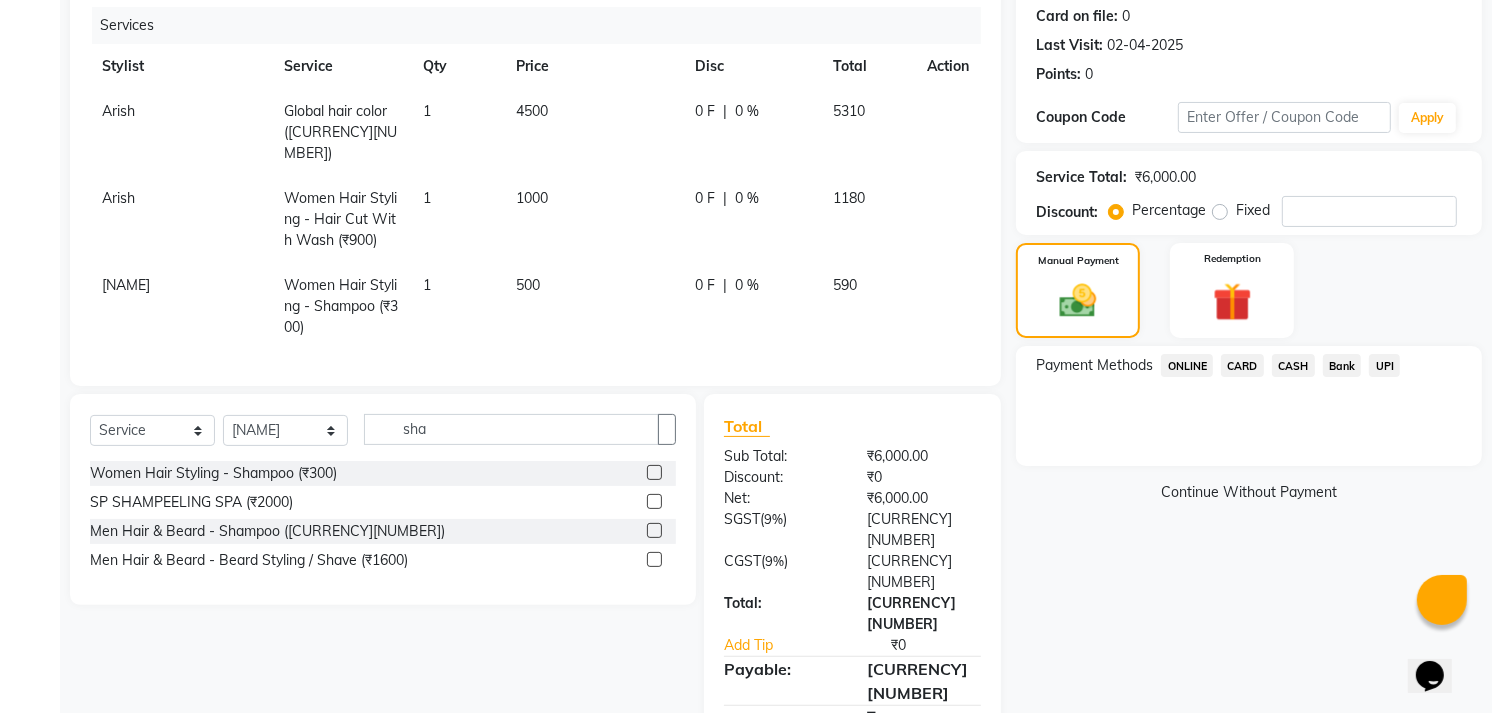 click on "Name: [FIRST] Membership: No Active Membership Total Visits: 1 Card on file: 0 Last Visit: 02-04-2025 Points: 0 Coupon Code Apply Service Total: ₹6,000.00 Discount: Percentage Fixed Manual Payment Redemption Payment Methods ONLINE CARD CASH Bank UPI Continue Without Payment" at bounding box center (1256, 349) 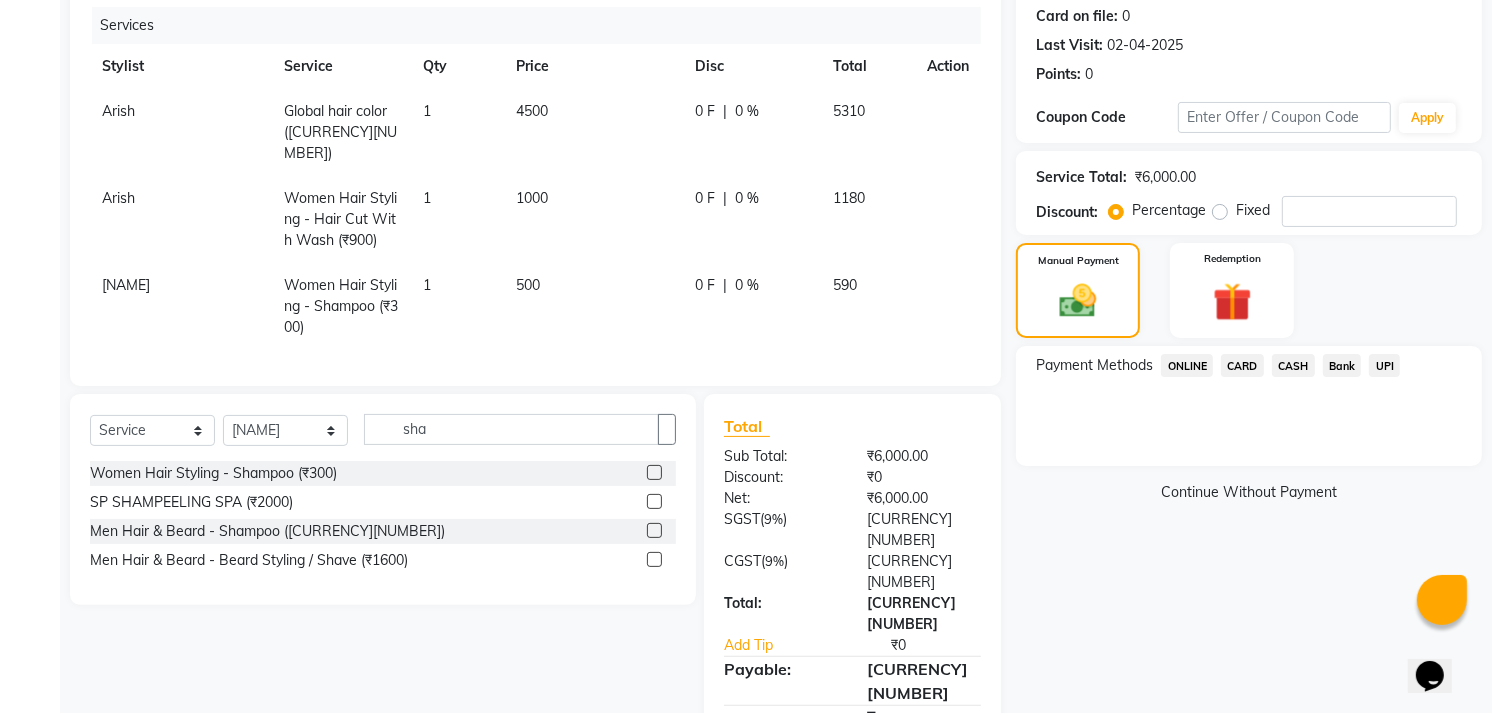 click on "CARD" at bounding box center (1187, 365) 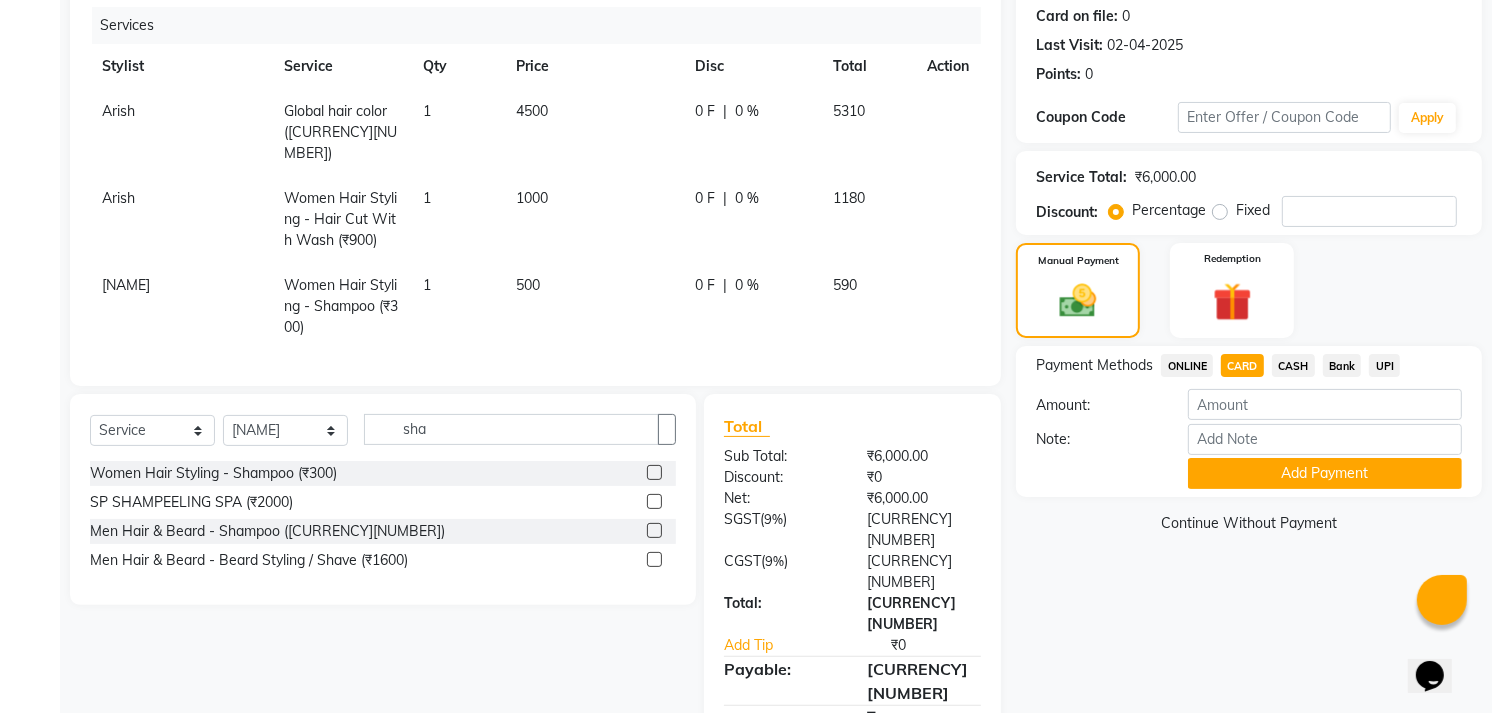 click on "UPI" at bounding box center [1187, 365] 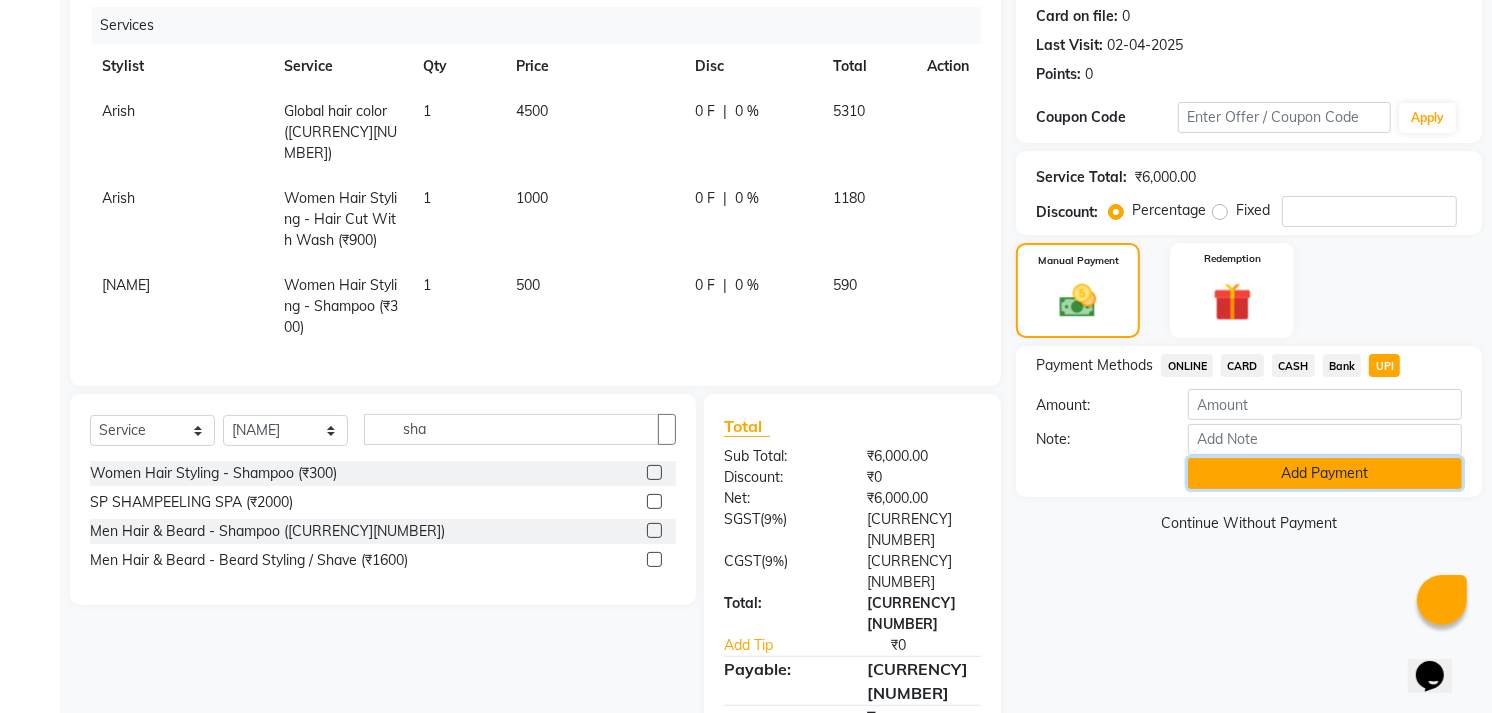 click on "Add Payment" at bounding box center (1325, 473) 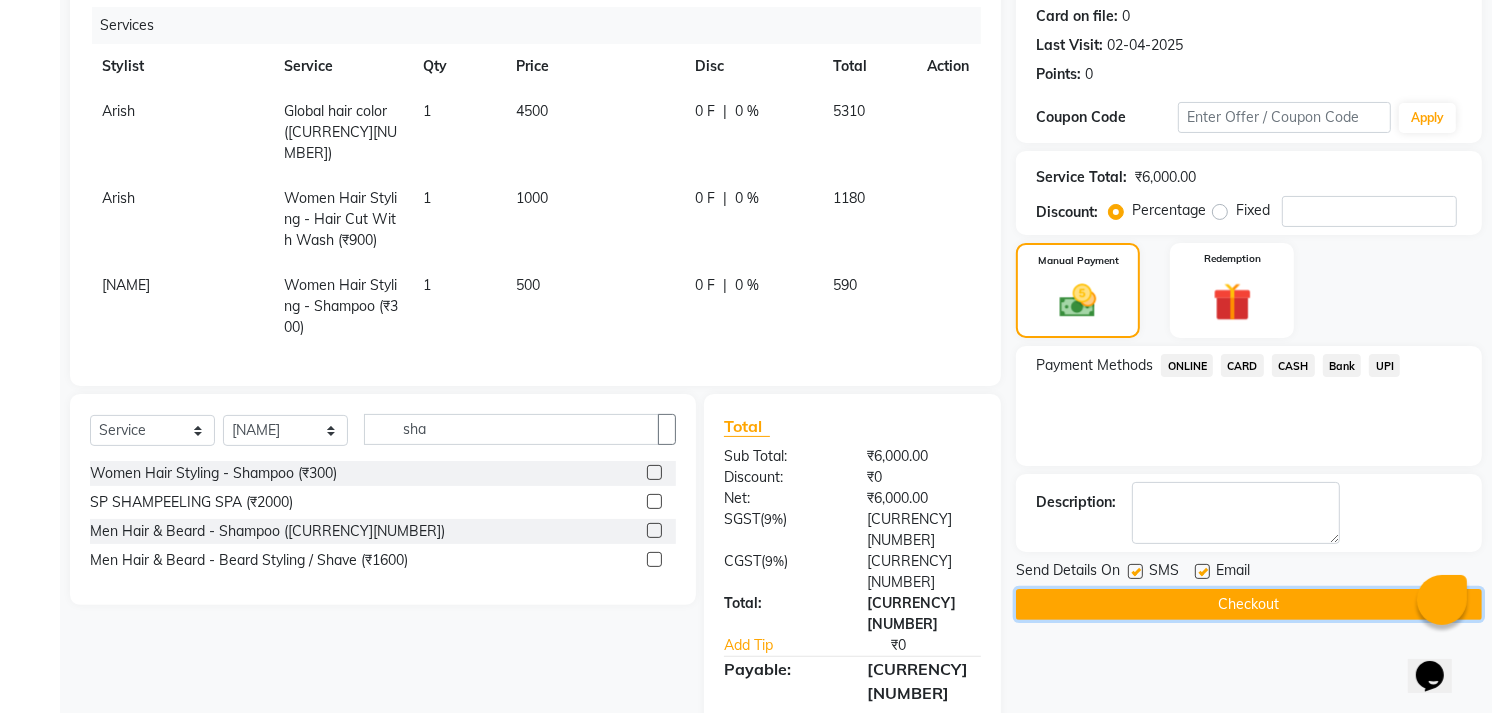 click on "Checkout" at bounding box center (1249, 604) 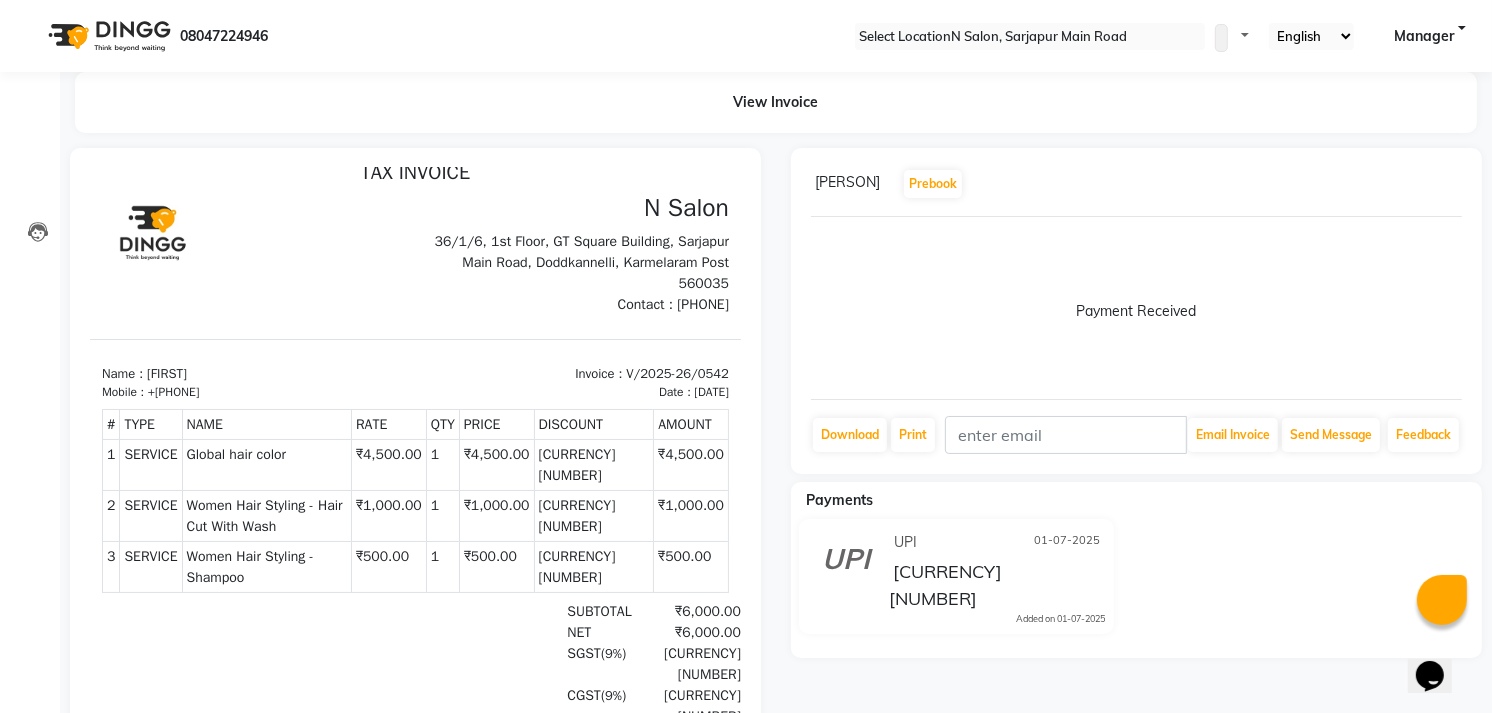 scroll, scrollTop: 0, scrollLeft: 0, axis: both 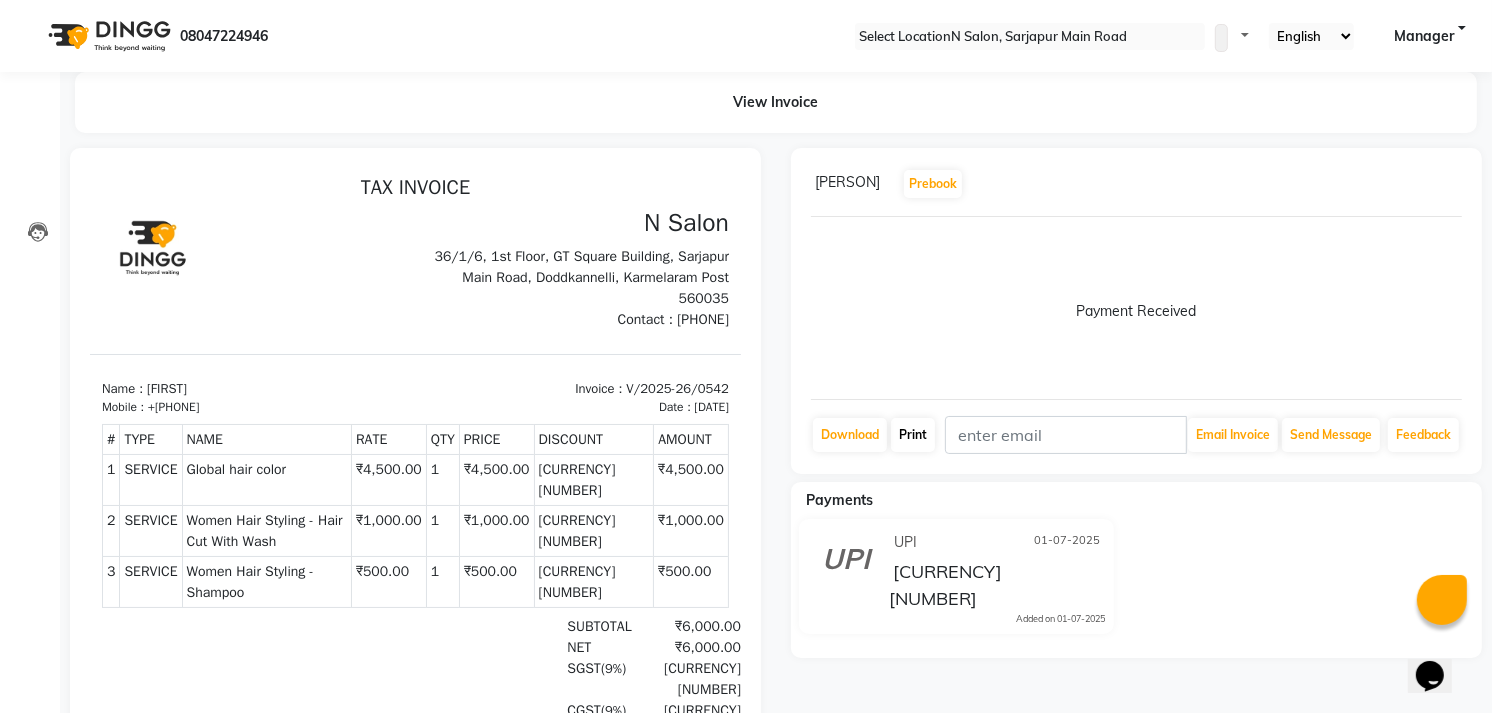 click on "Print" at bounding box center (850, 435) 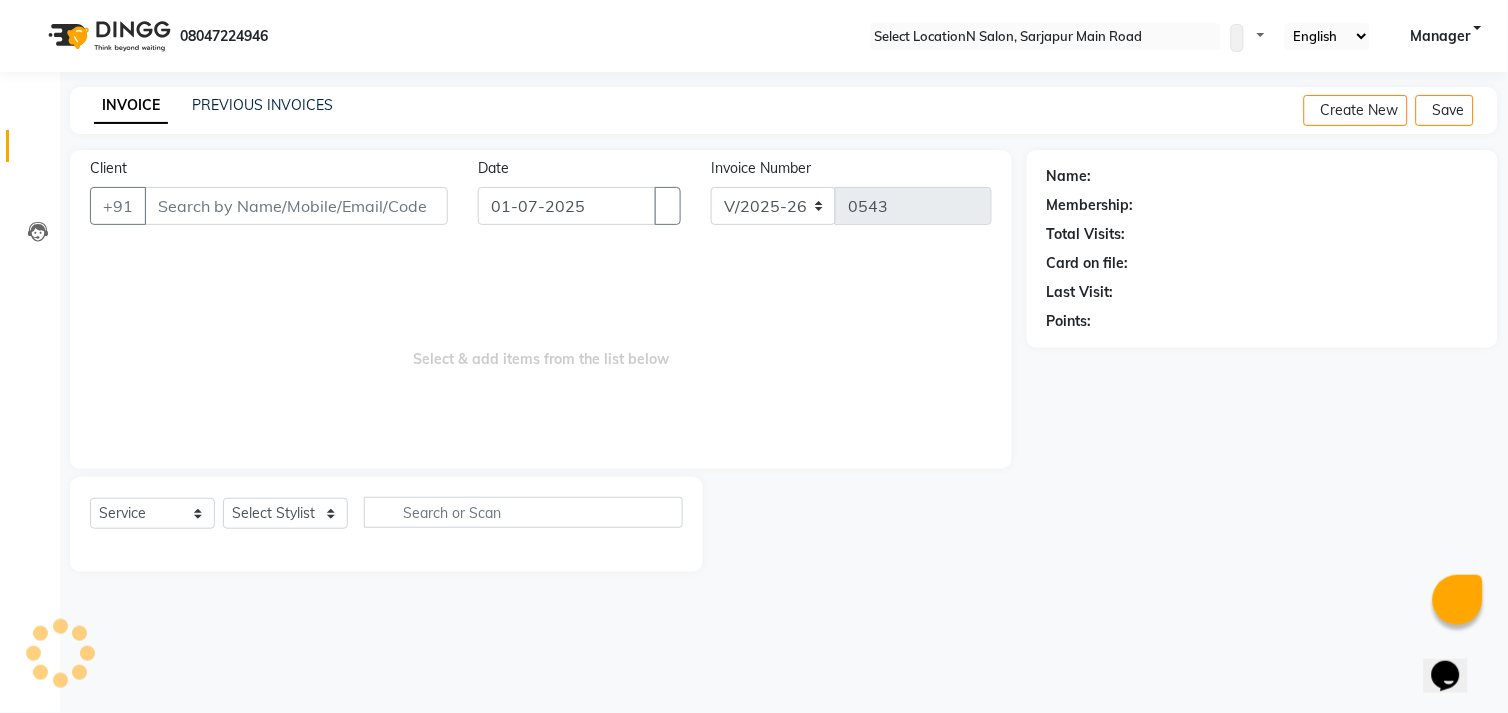 click on "INVOICE PREVIOUS INVOICES Create New   Save  Client +[PHONE] Date 01-07-2025 Invoice Number V/2025 V/2025-26 0543  Select & add items from the list below  Select  Service  Product  Membership  Package Voucher Prepaid Gift Card  Select Stylist Name: Membership: Total Visits: Card on file: Last Visit:  Points:" at bounding box center [784, 344] 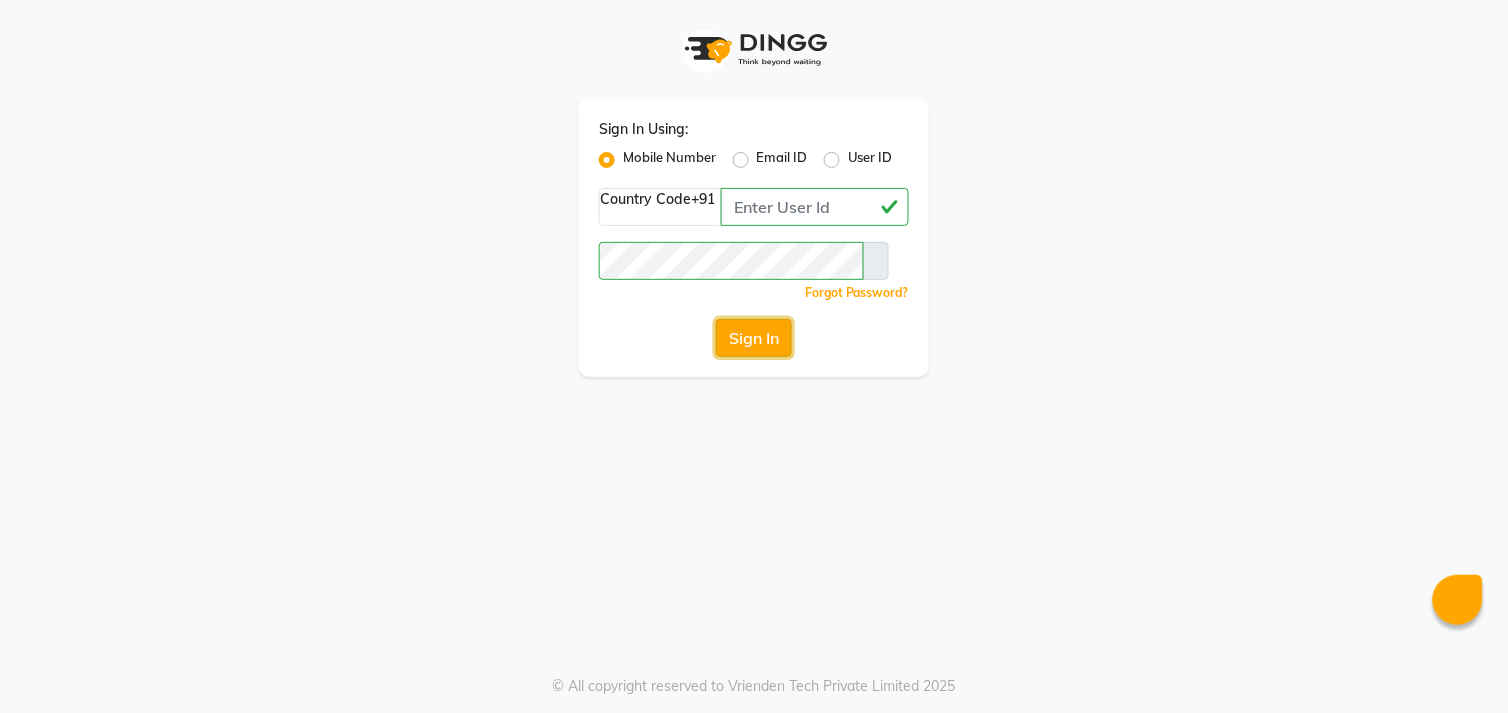 click on "Sign In" at bounding box center (754, 338) 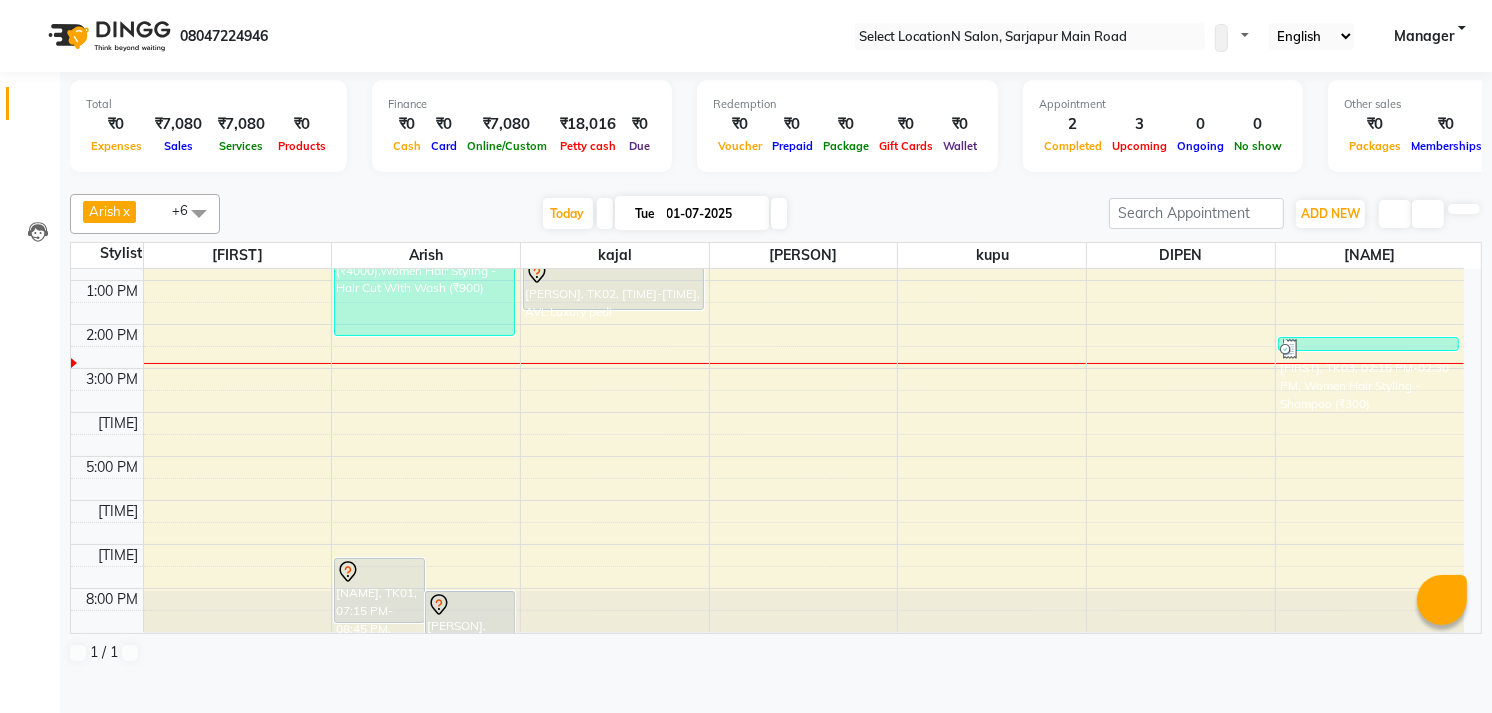 scroll, scrollTop: 0, scrollLeft: 0, axis: both 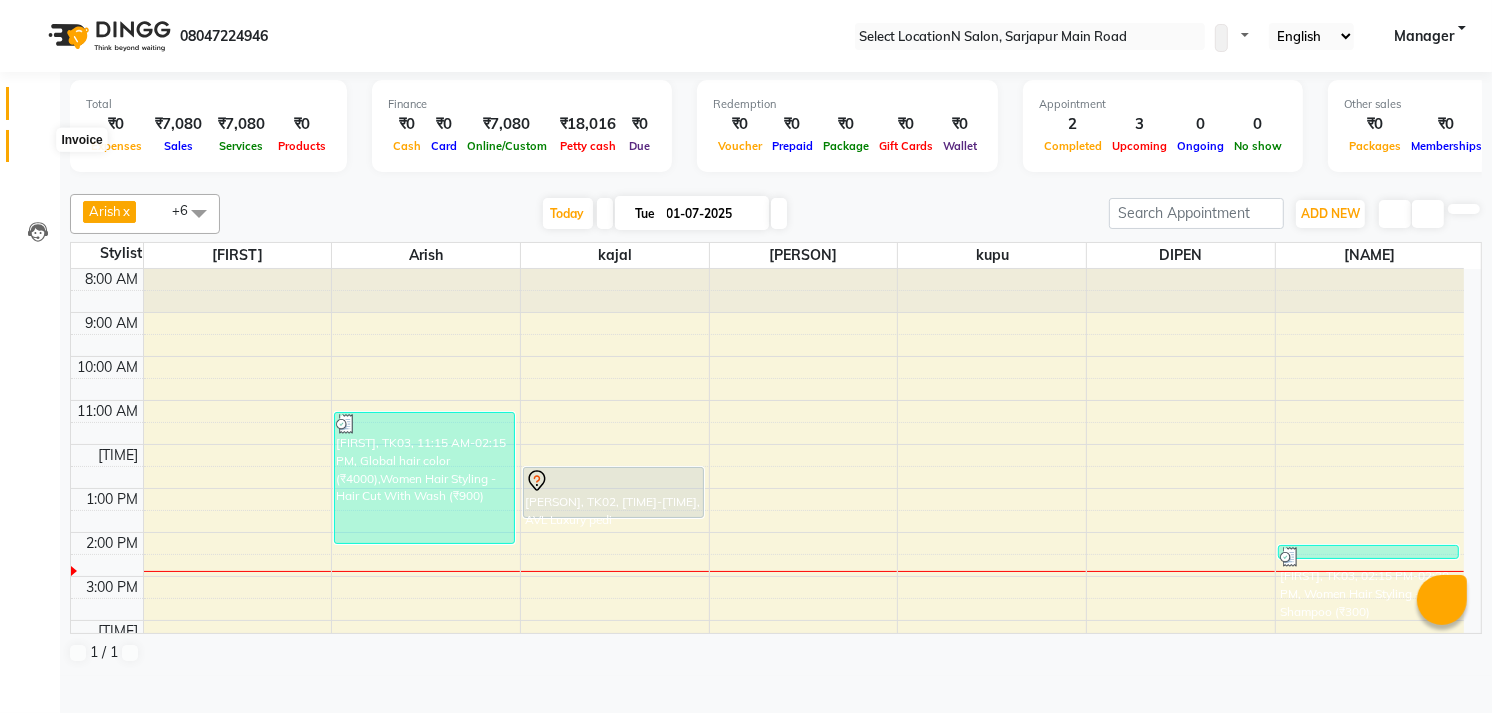 click at bounding box center (38, 151) 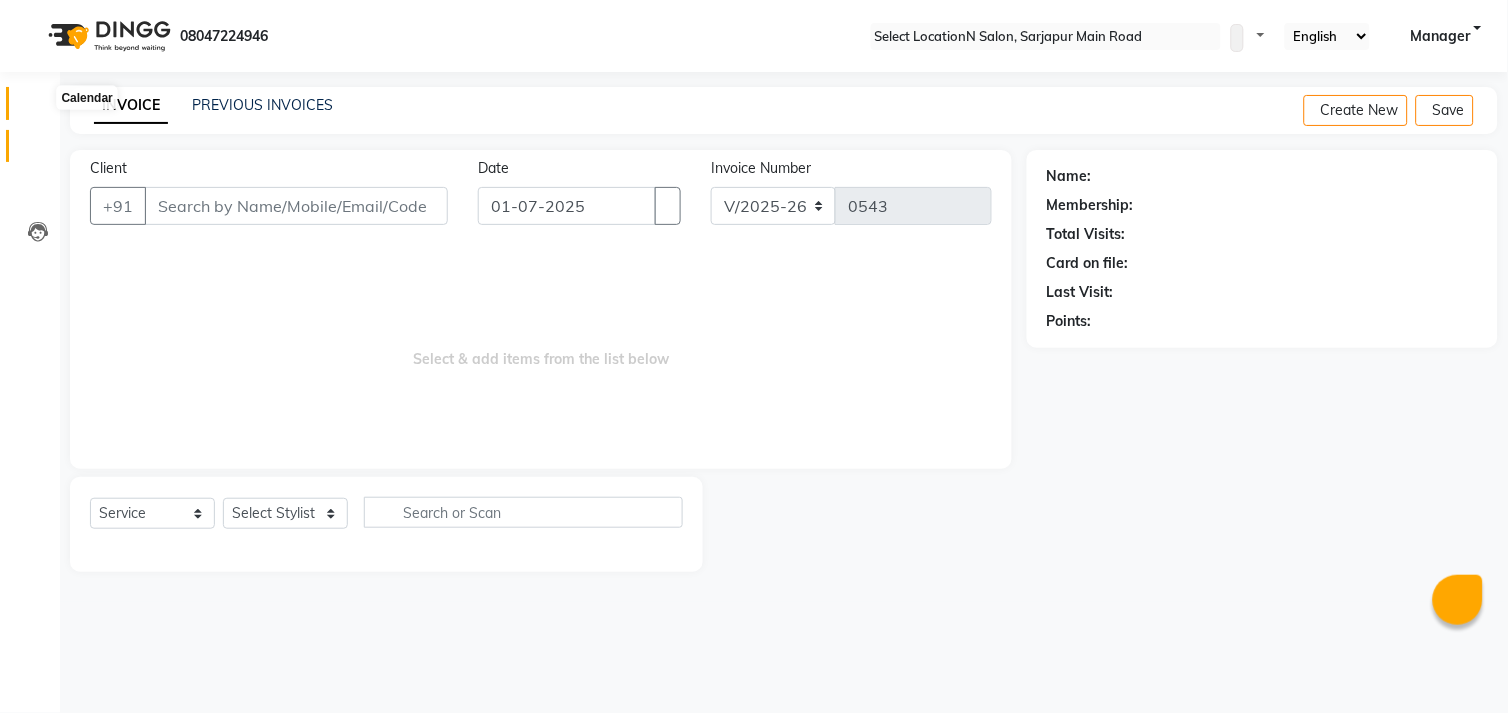 click at bounding box center [38, 108] 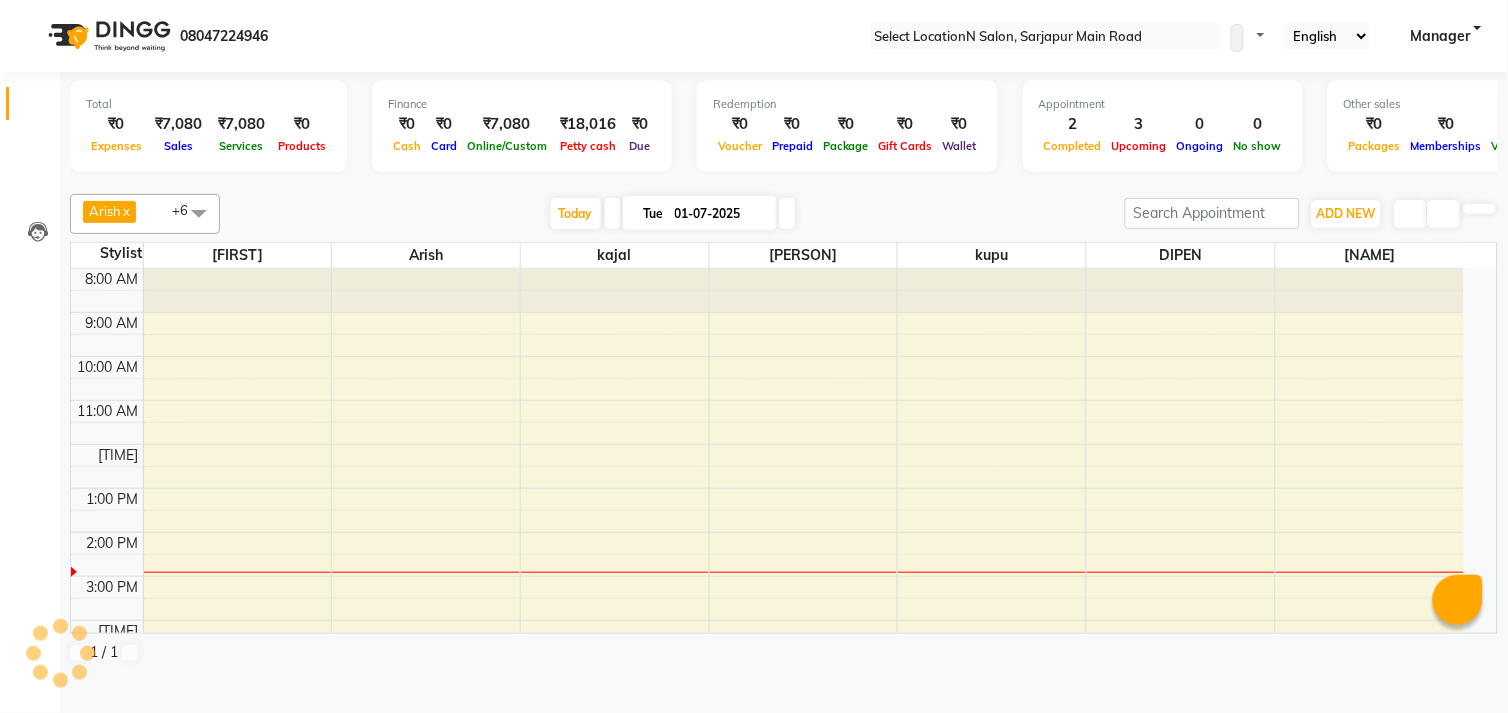 scroll, scrollTop: 0, scrollLeft: 0, axis: both 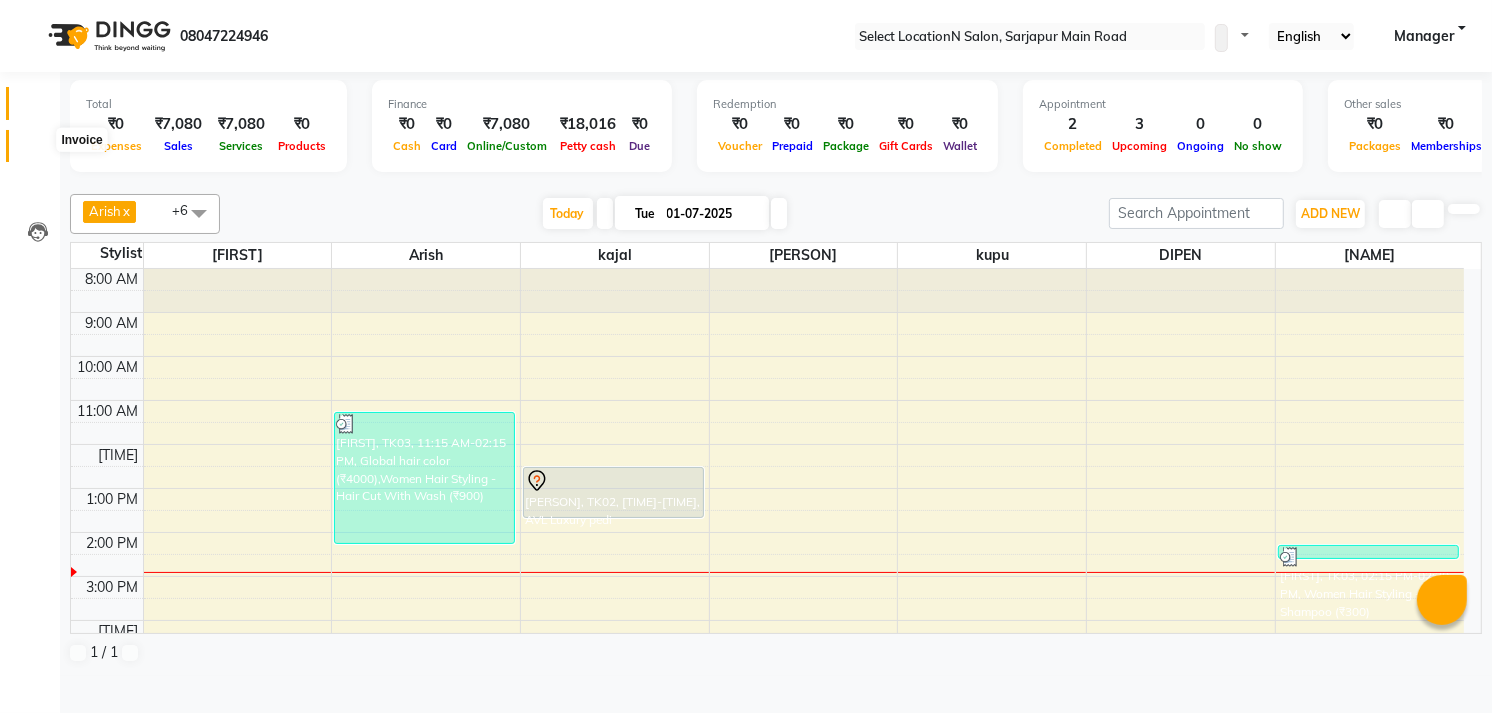 click at bounding box center (38, 151) 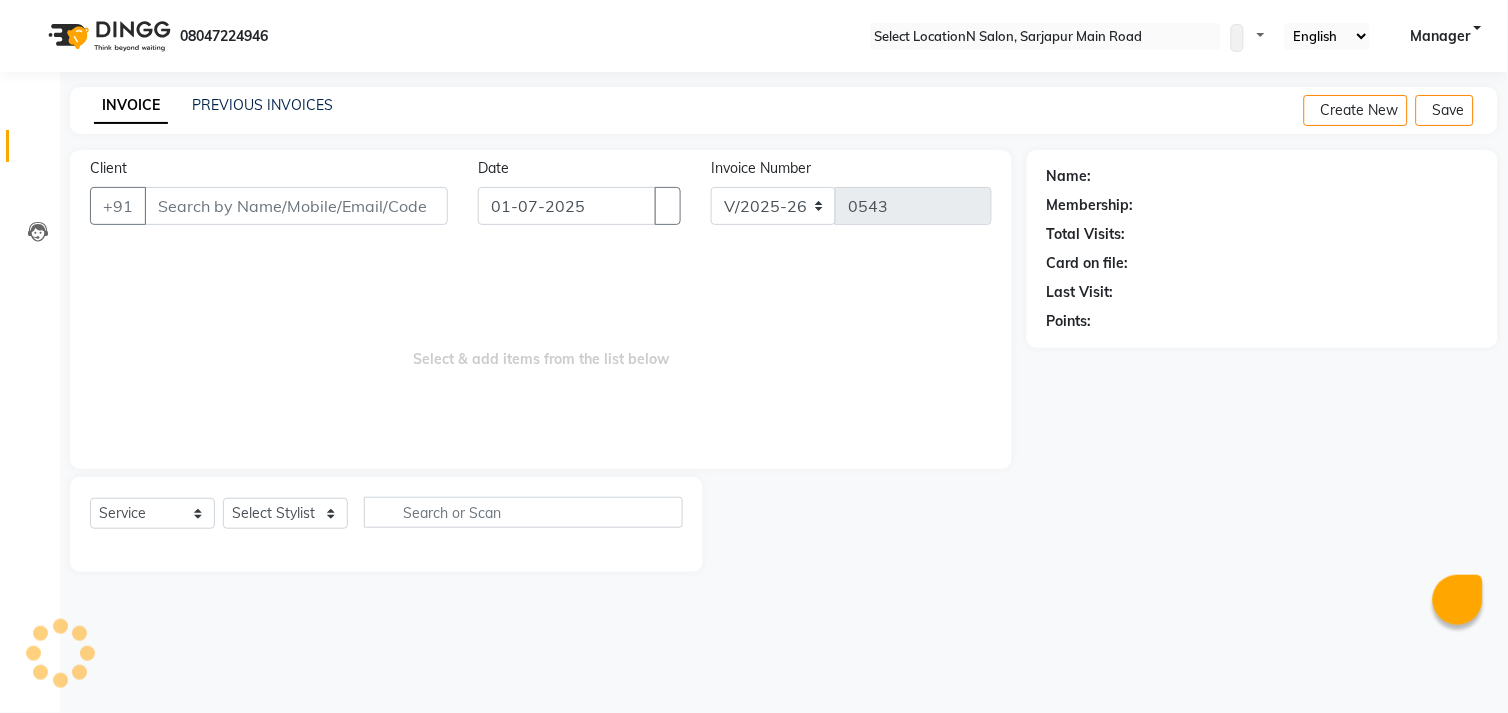 click on "Client" at bounding box center (296, 206) 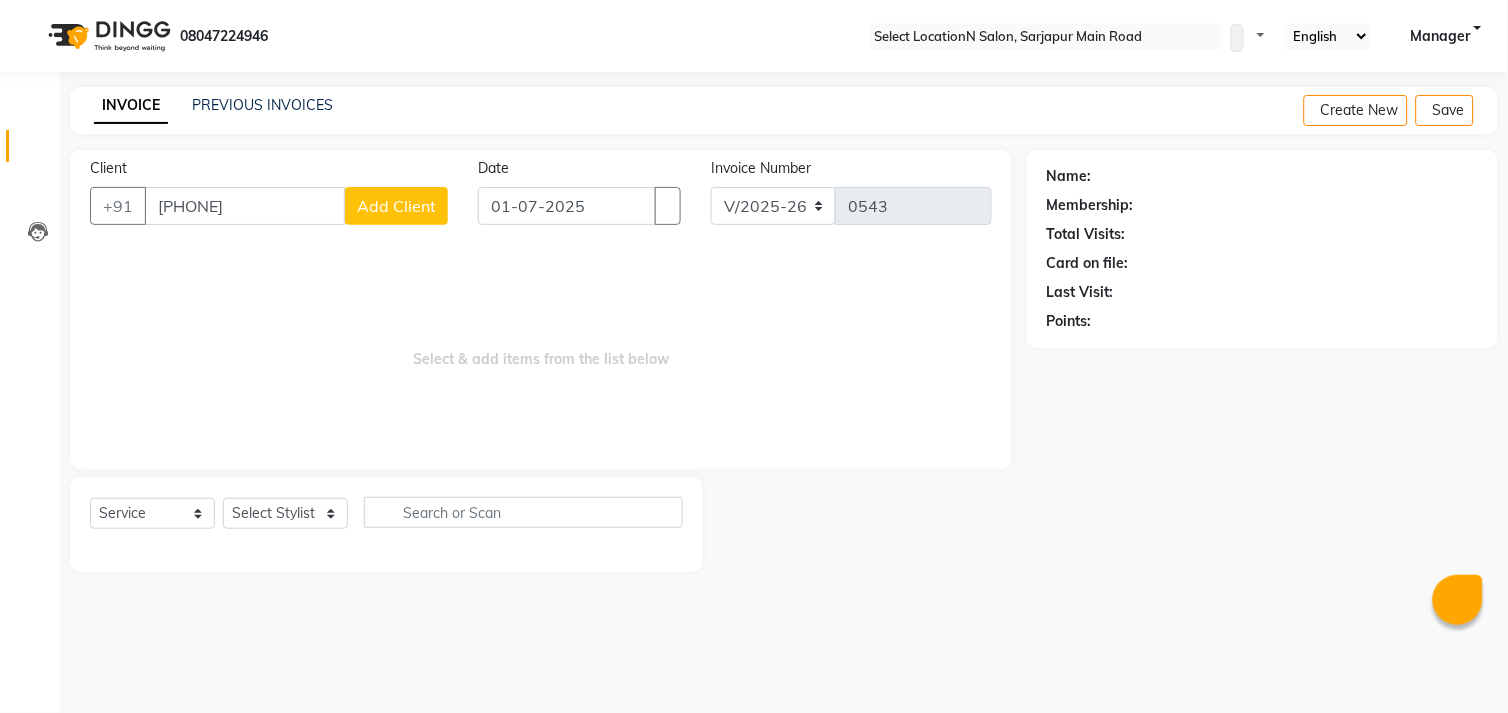 type on "[PHONE]" 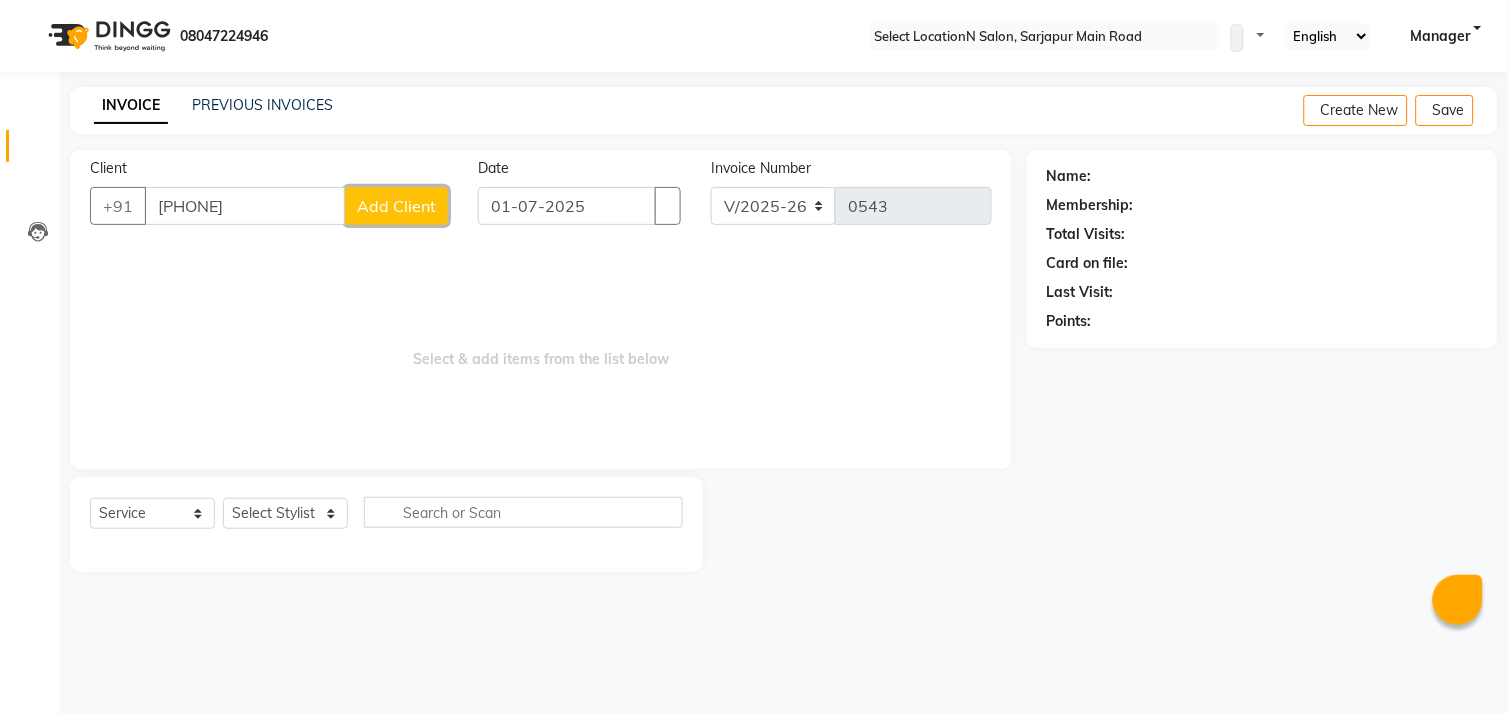 click on "Add Client" at bounding box center (396, 206) 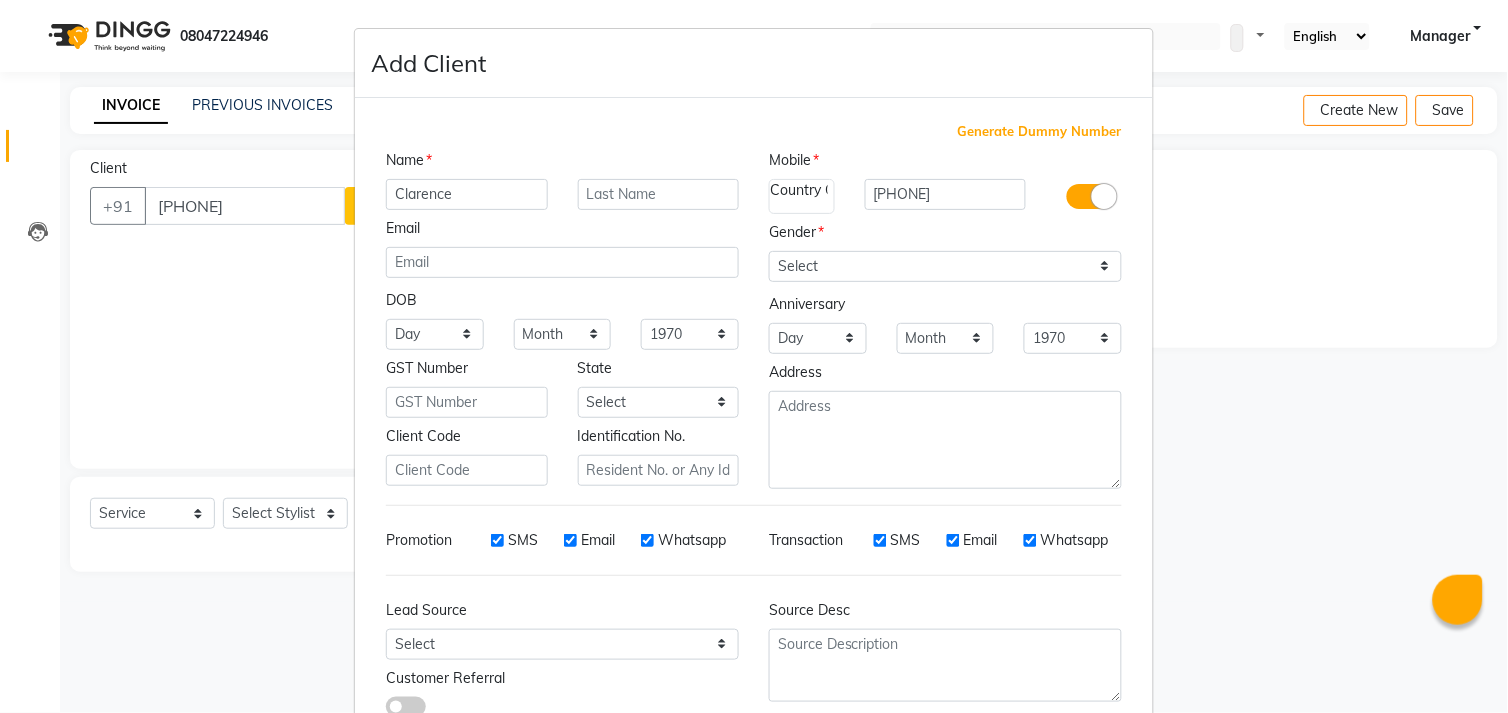type on "Clarence" 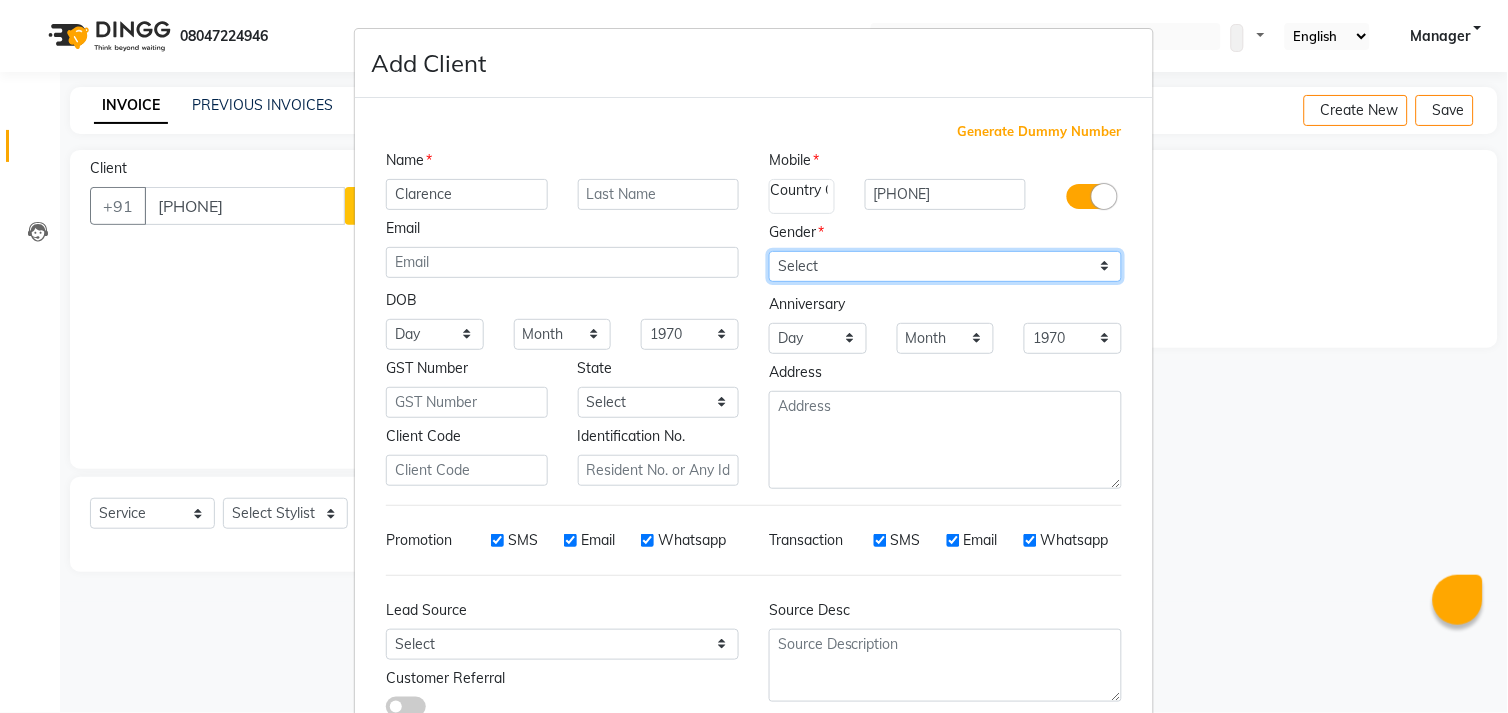 click on "Select Male Female Other Prefer Not To Say" at bounding box center (945, 266) 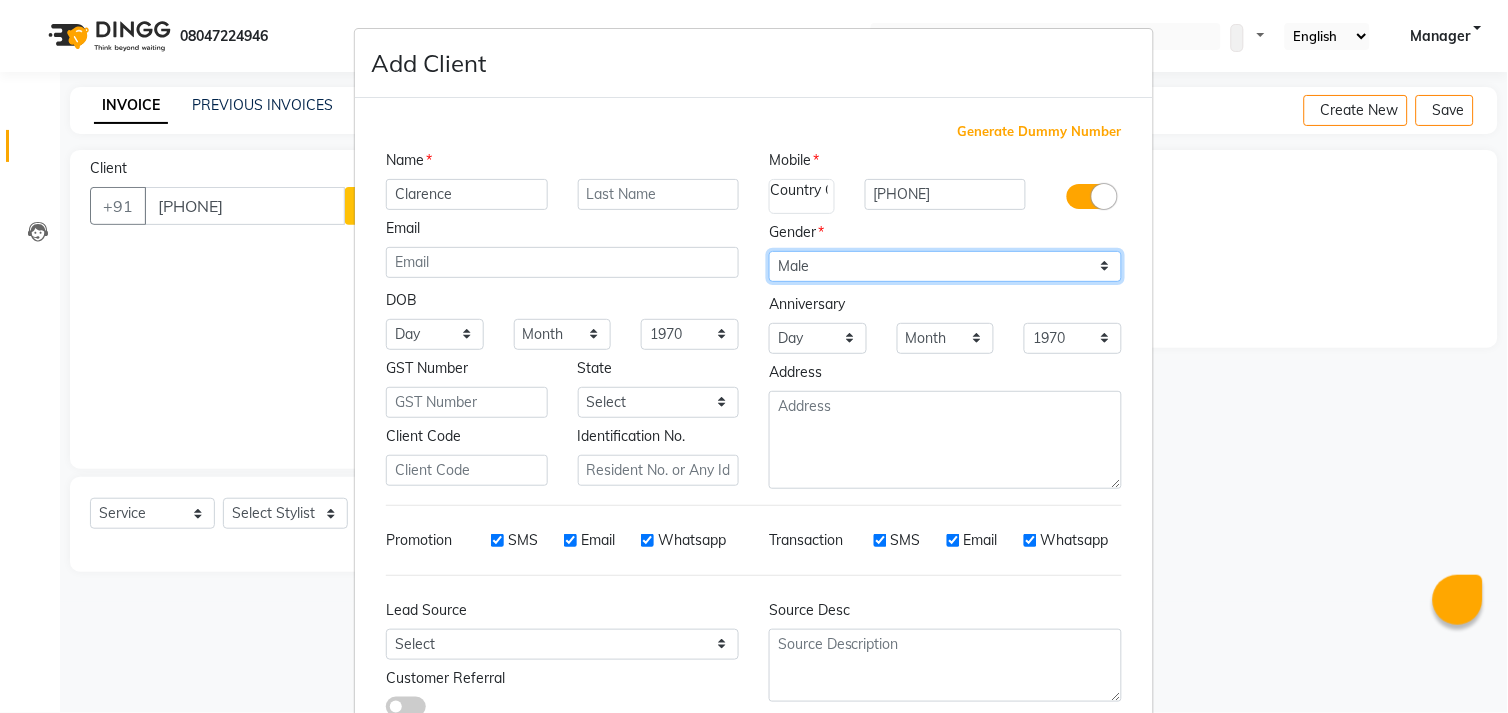 click on "Select Male Female Other Prefer Not To Say" at bounding box center [945, 266] 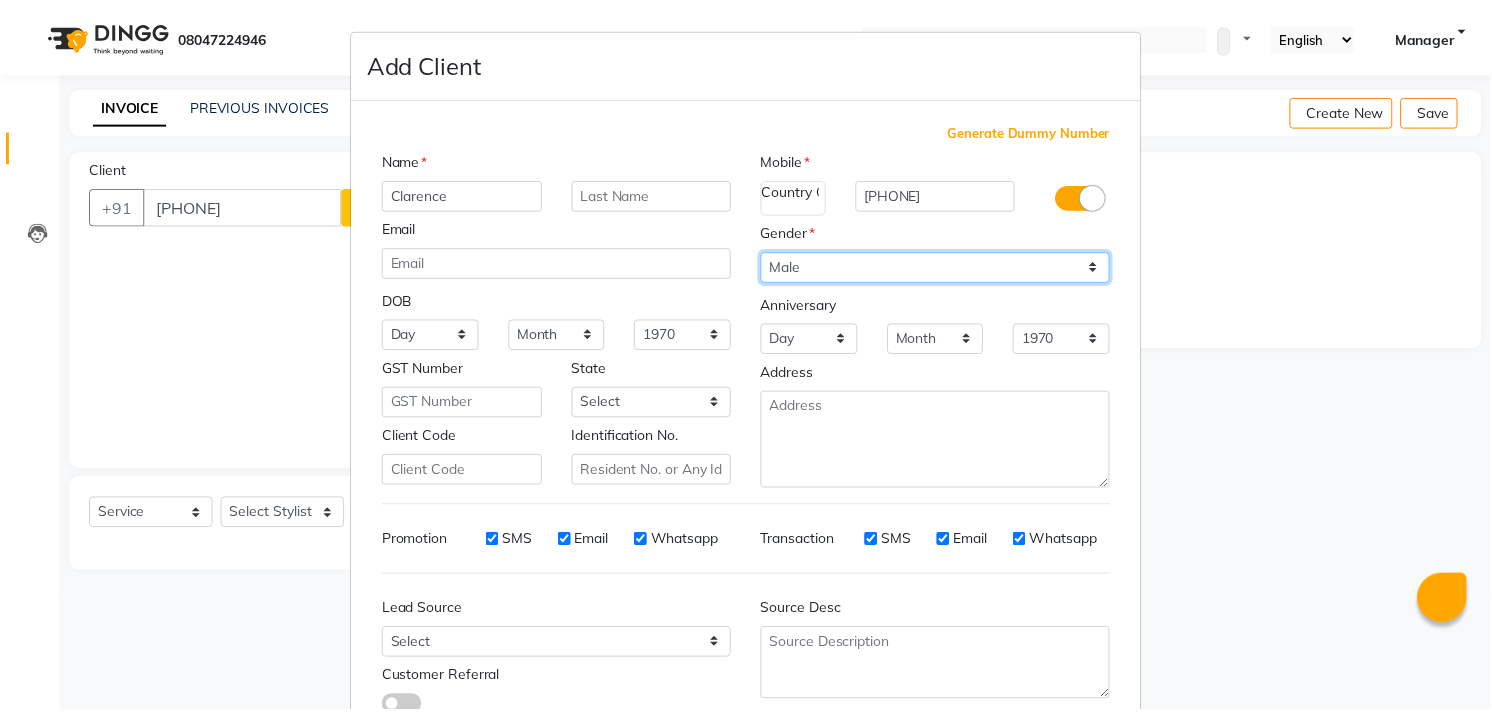 scroll, scrollTop: 137, scrollLeft: 0, axis: vertical 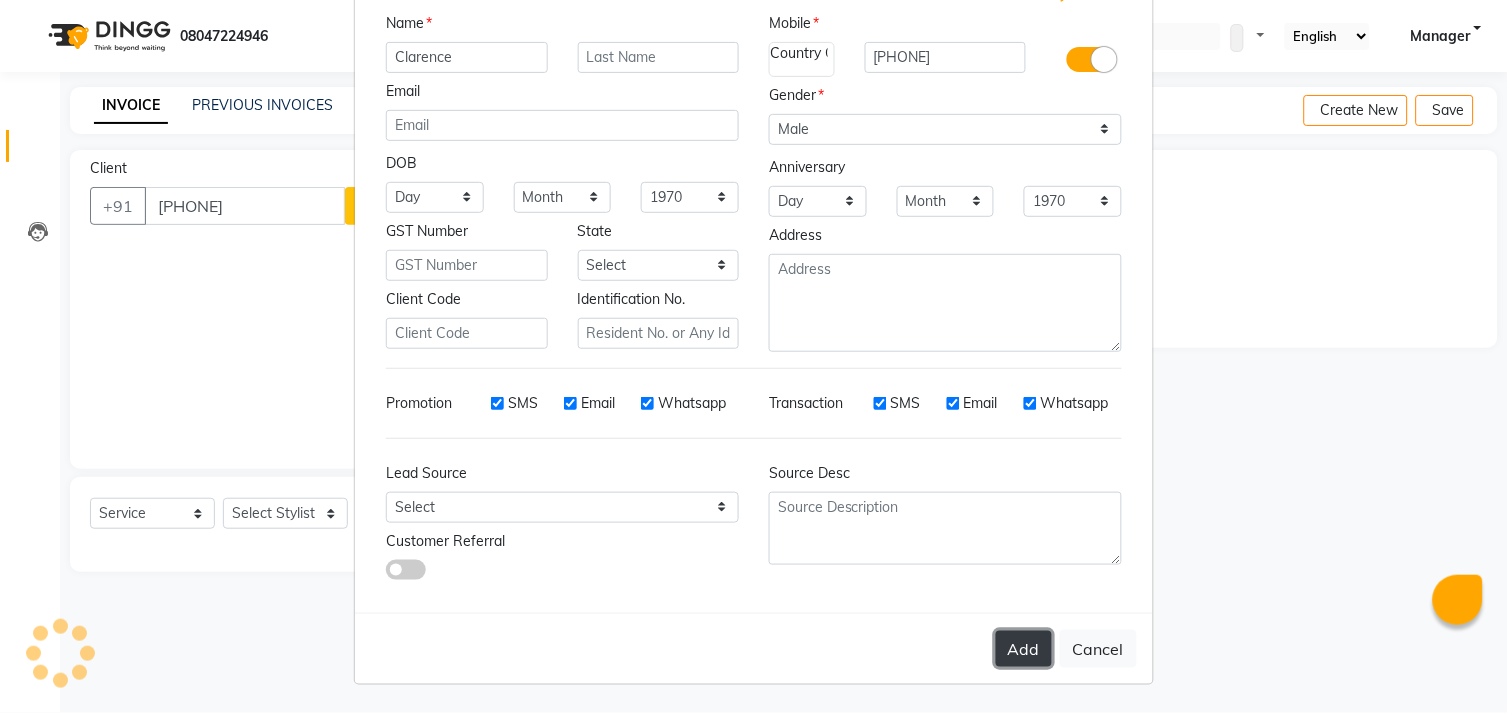 click on "Add" at bounding box center (1024, 649) 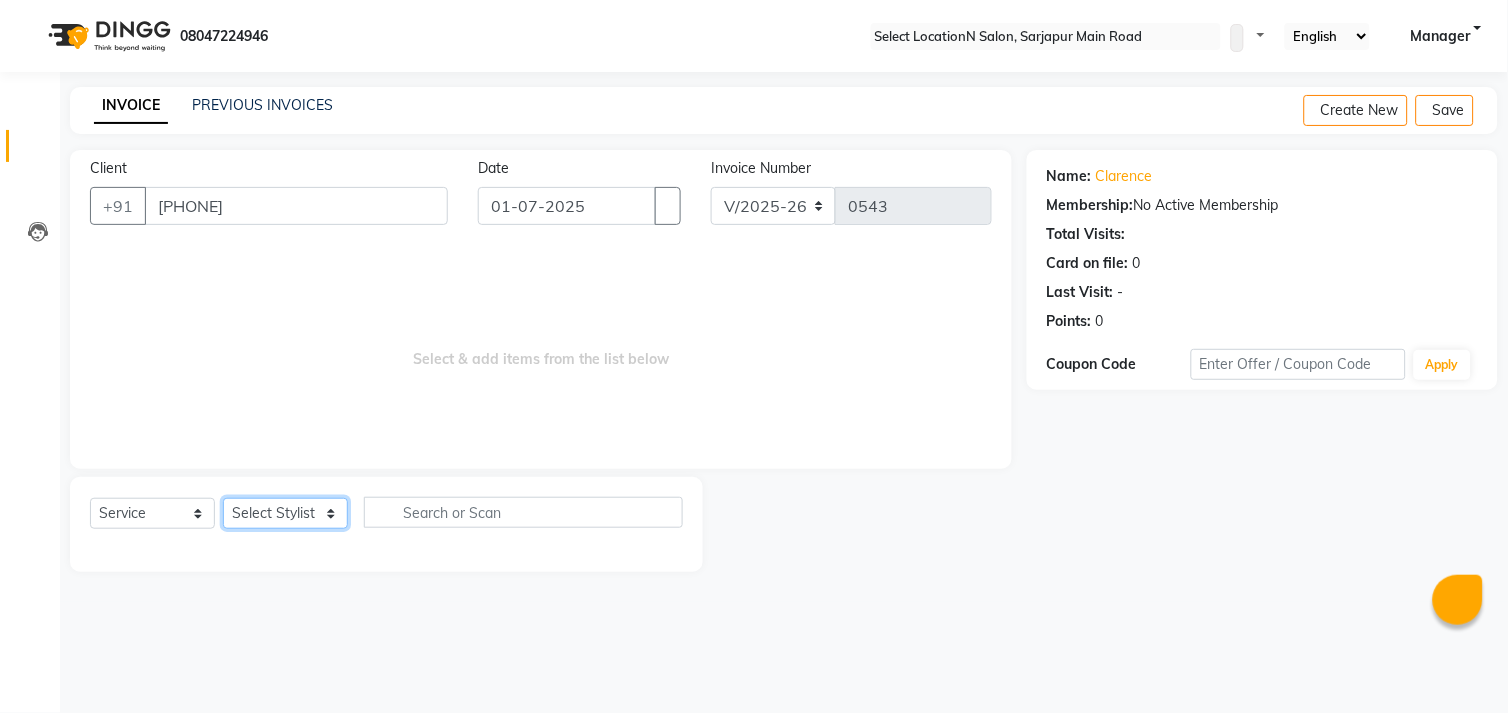 click on "Select Stylist [FIRST] [FIRST] [FIRST] [FIRST] [FIRST] [FIRST] [FIRST] [FIRST] [FIRST] [FIRST]" at bounding box center (285, 513) 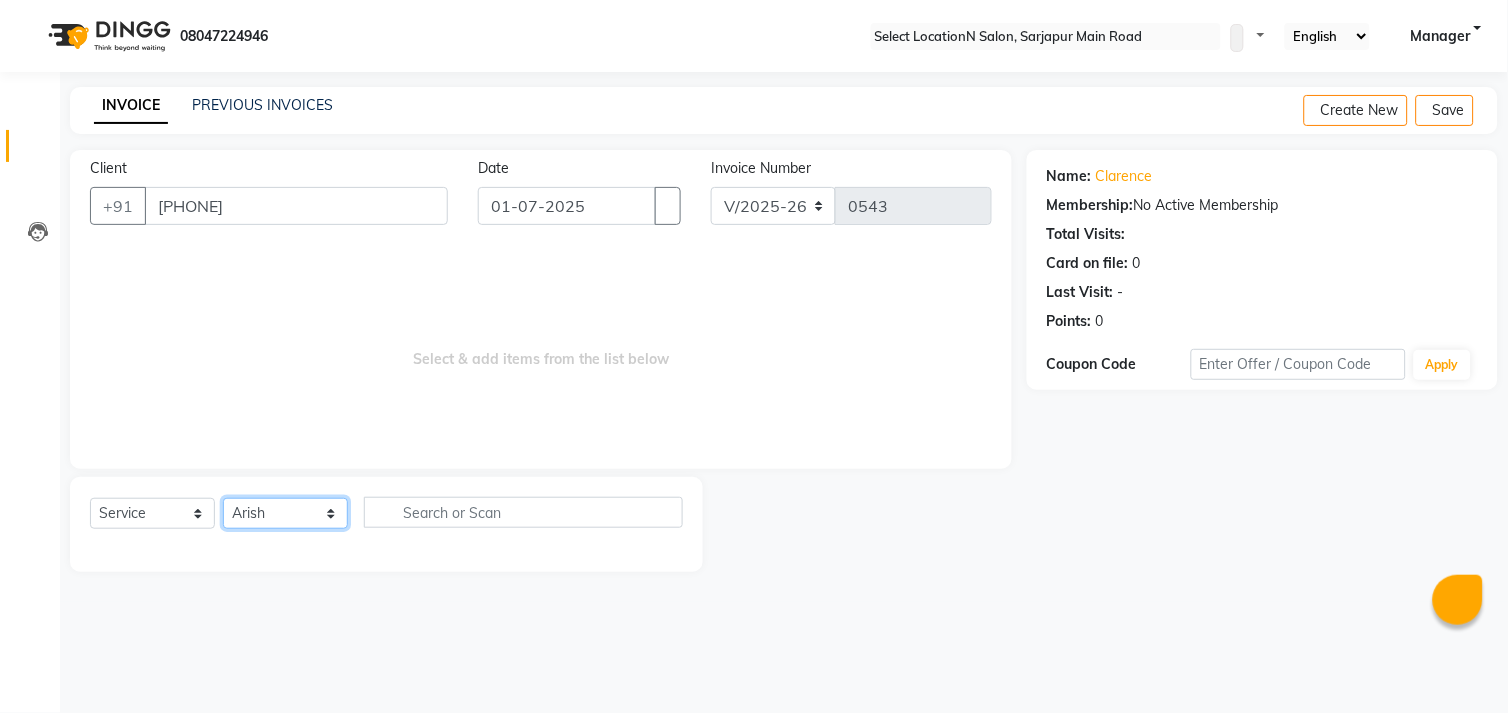 click on "Select Stylist [FIRST] [FIRST] [FIRST] [FIRST] [FIRST] [FIRST] [FIRST] [FIRST] [FIRST] [FIRST]" at bounding box center (285, 513) 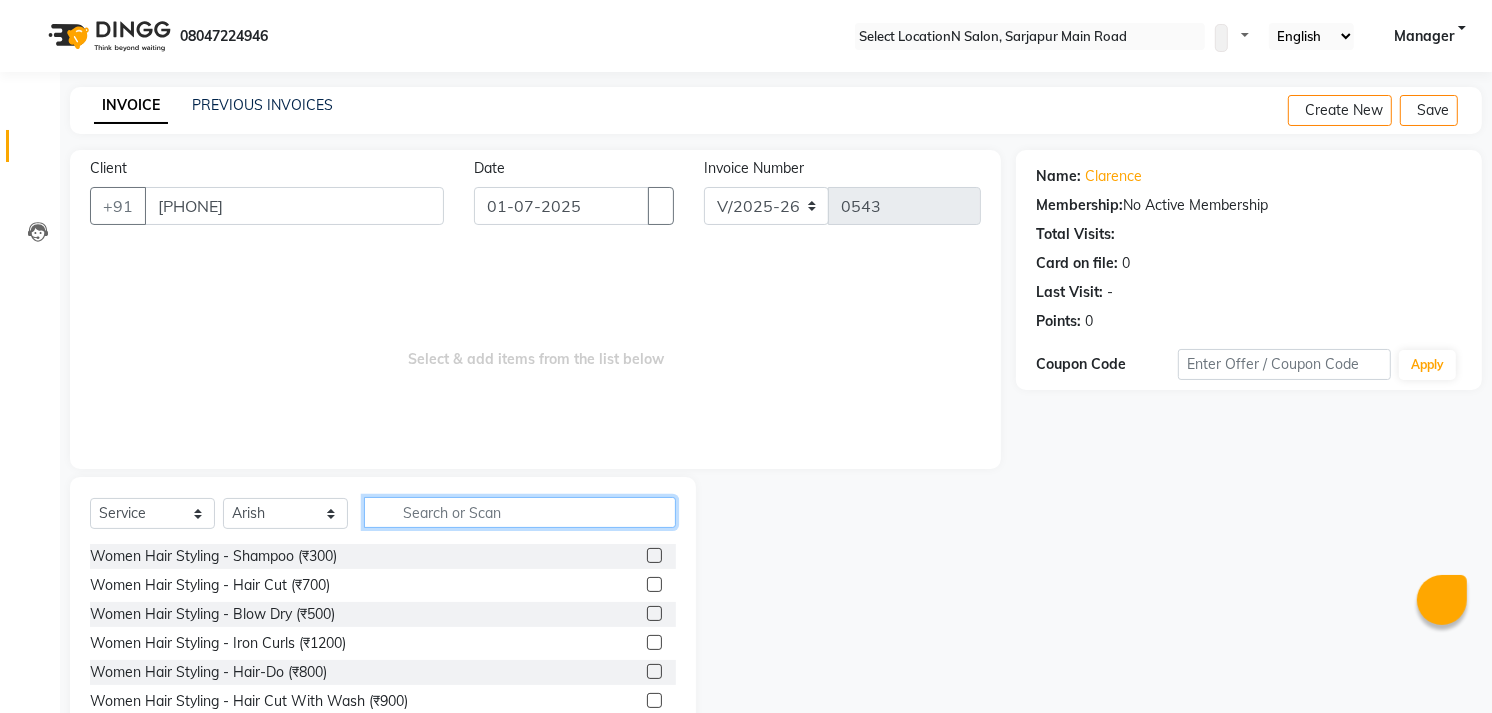click at bounding box center [520, 512] 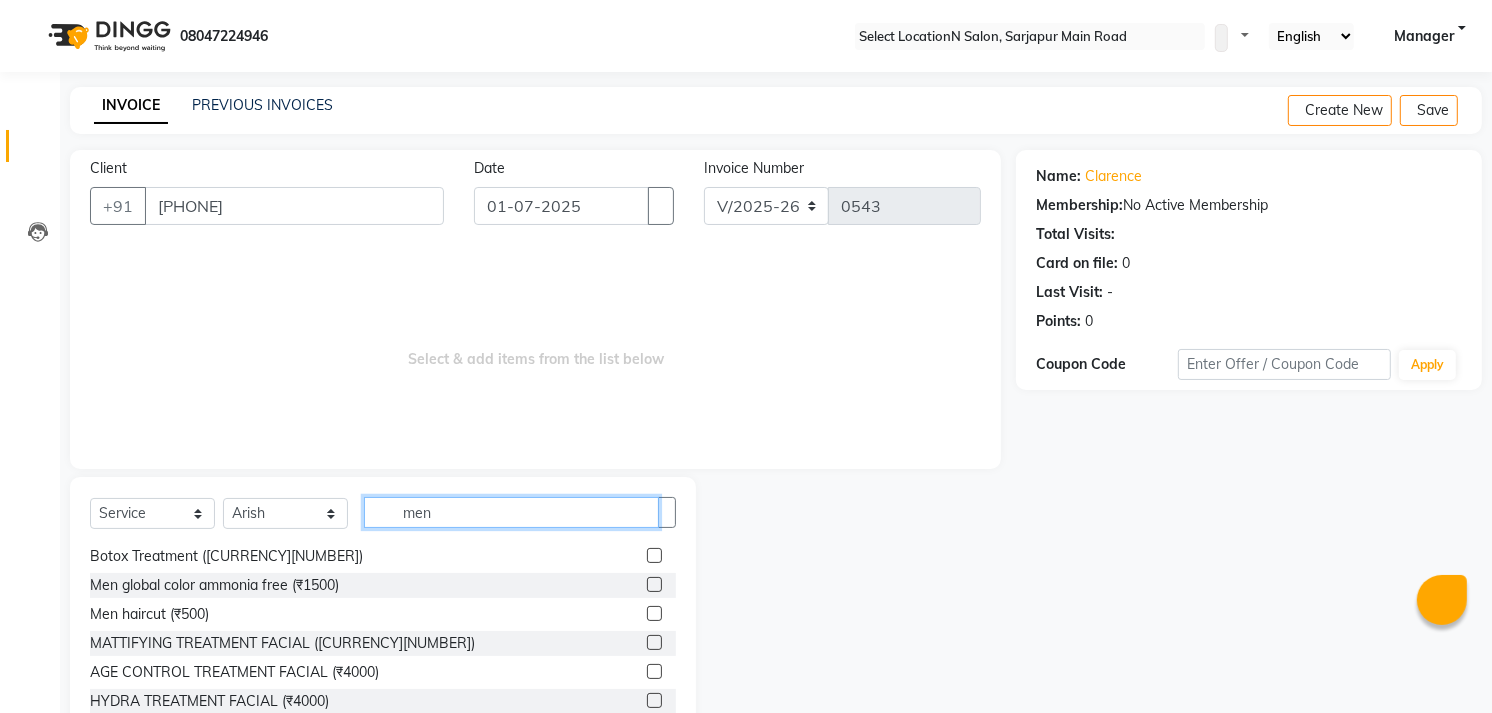 scroll, scrollTop: 204, scrollLeft: 0, axis: vertical 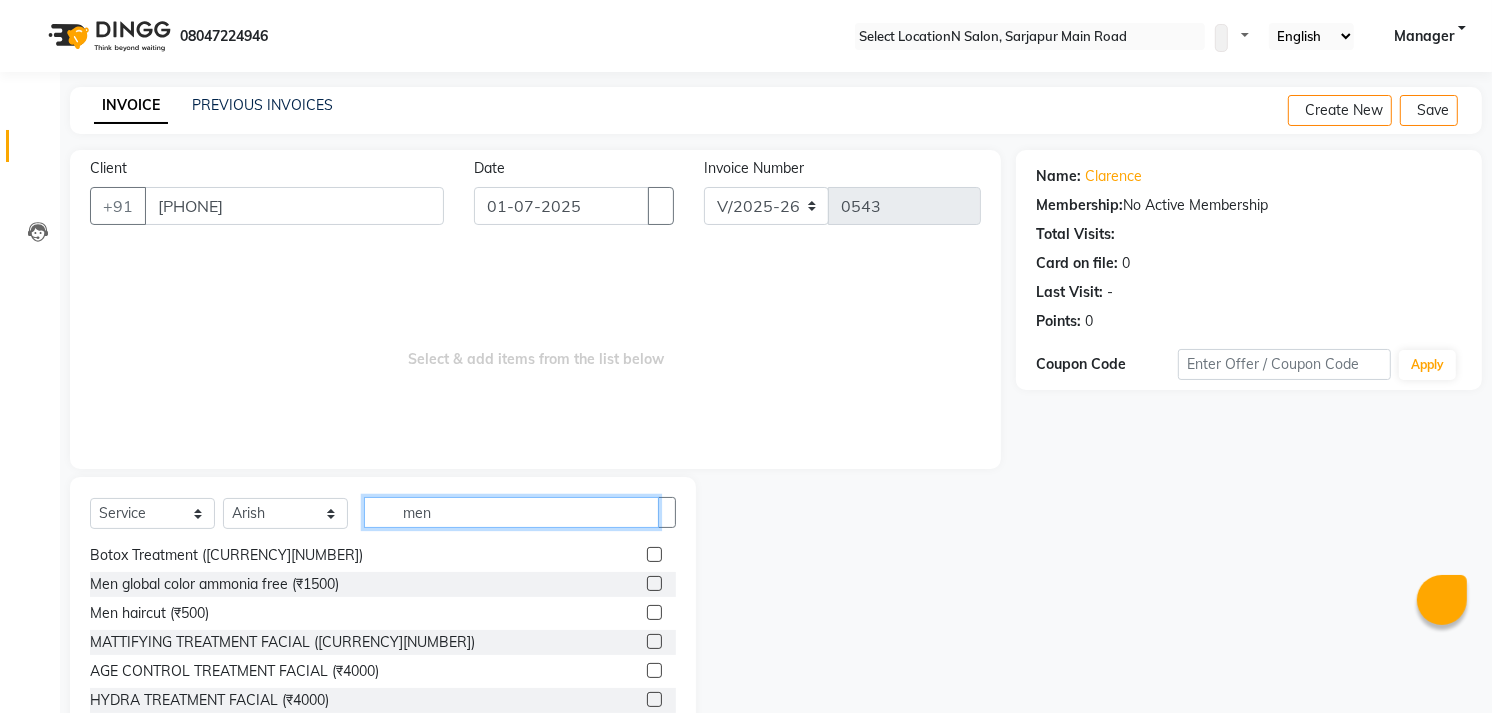 type on "men" 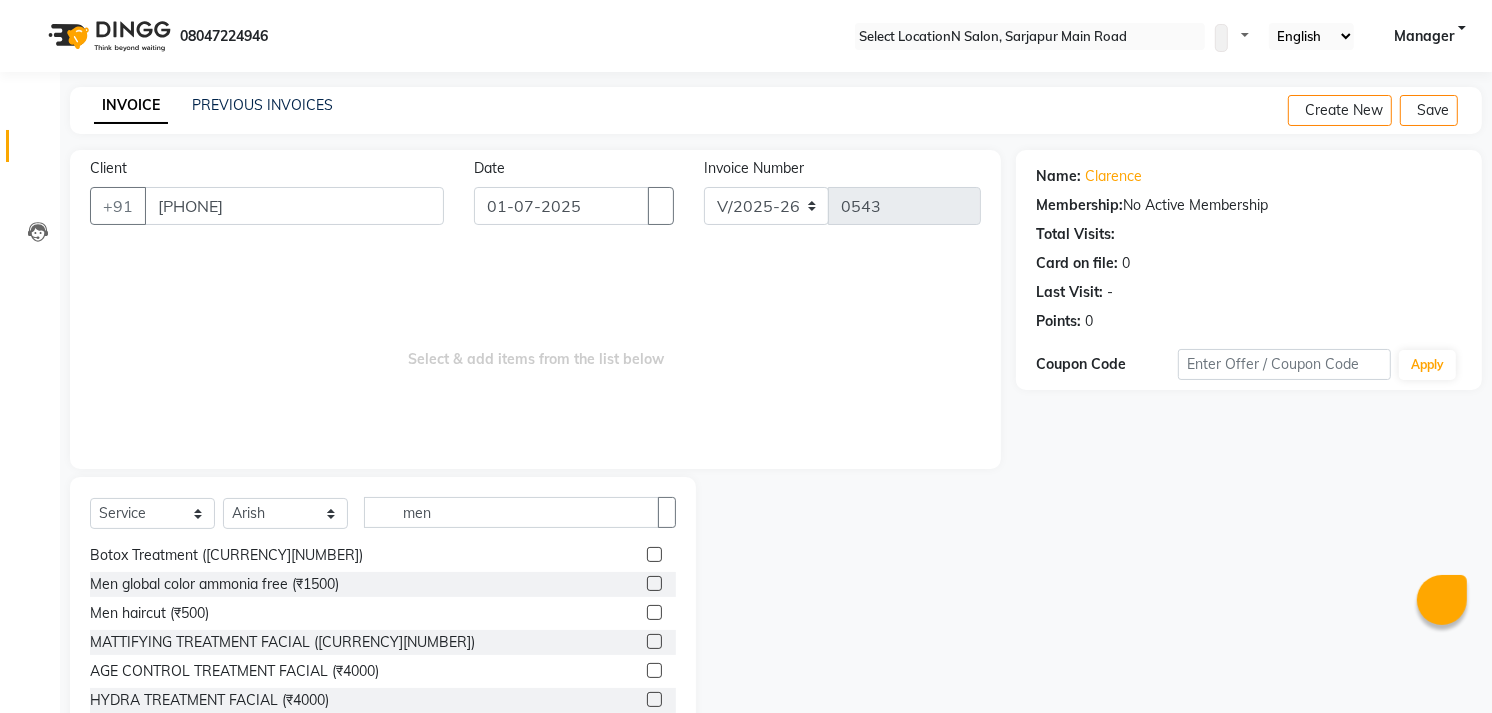click at bounding box center (654, 612) 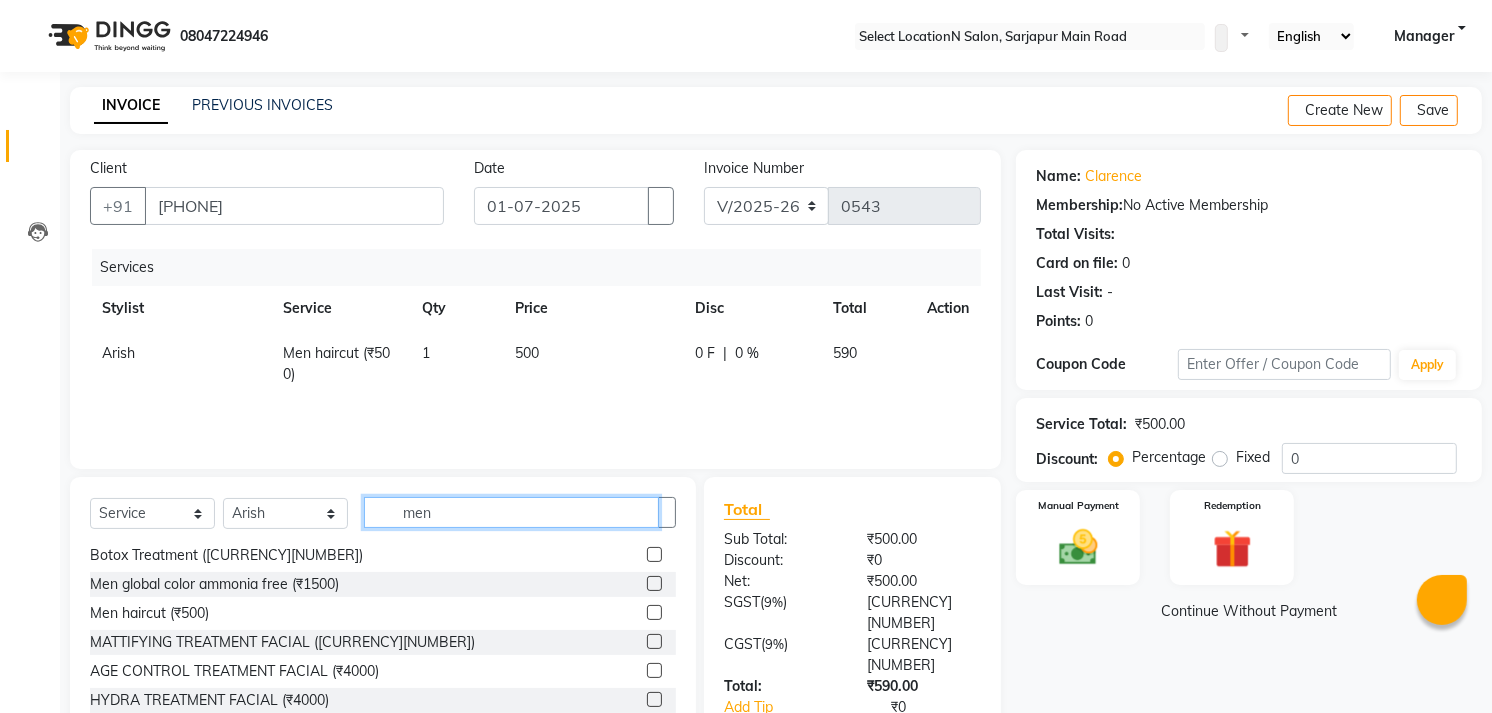 click on "men" at bounding box center [511, 512] 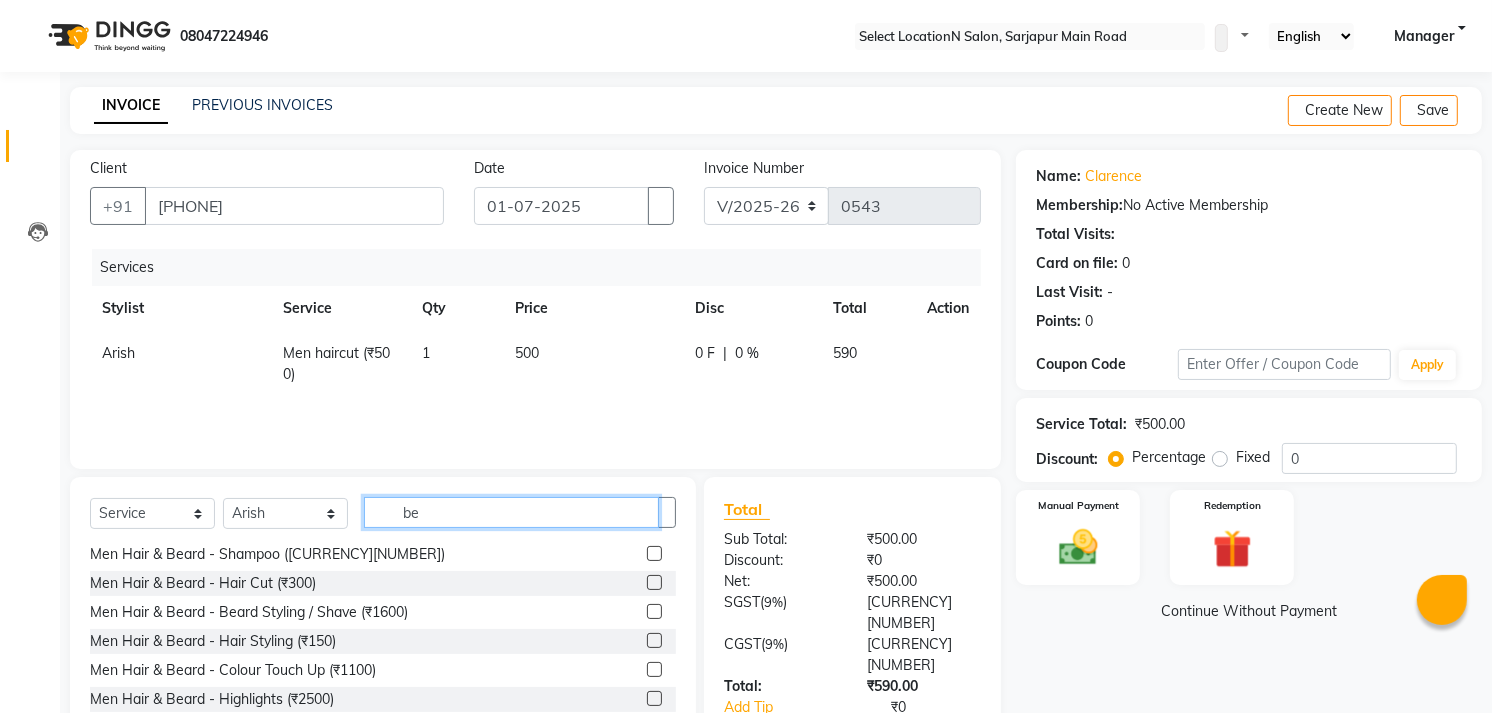 scroll, scrollTop: 0, scrollLeft: 0, axis: both 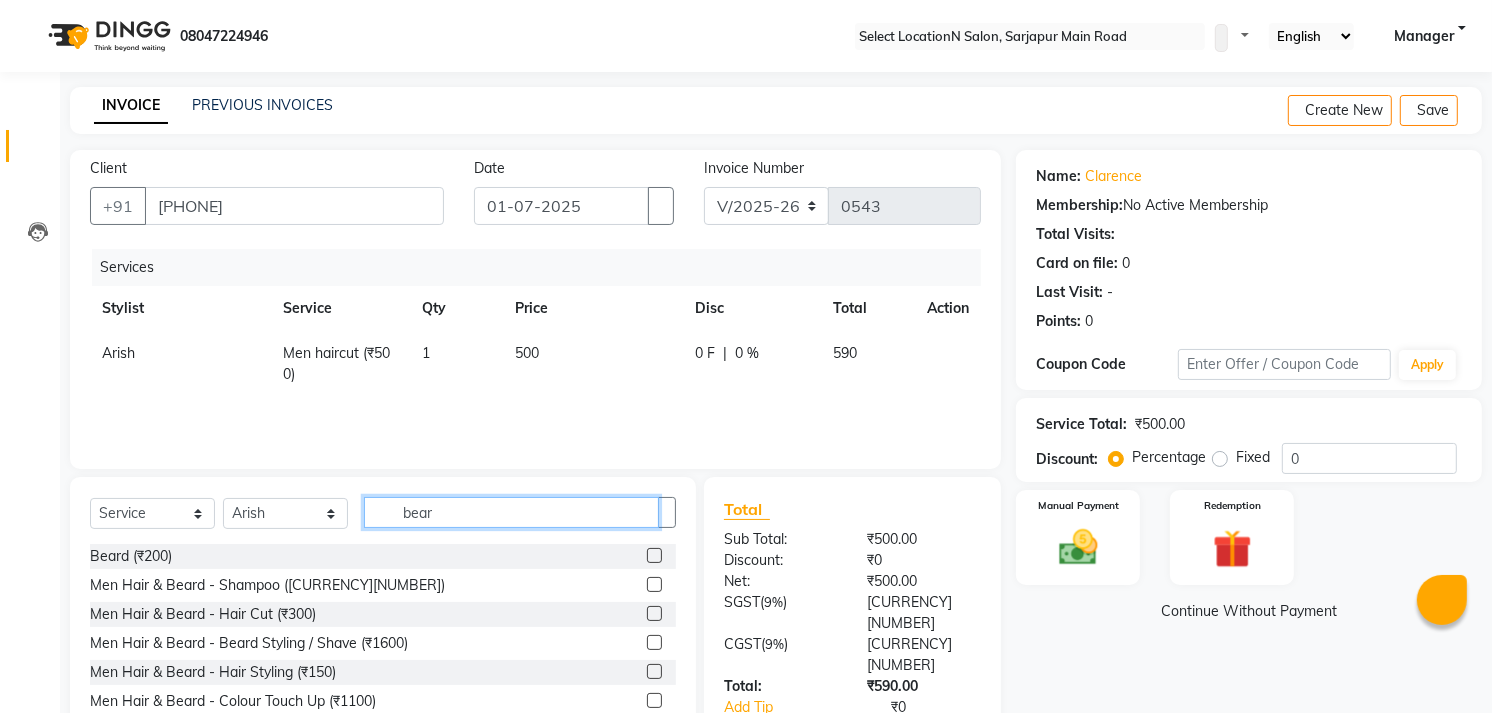 type on "bear" 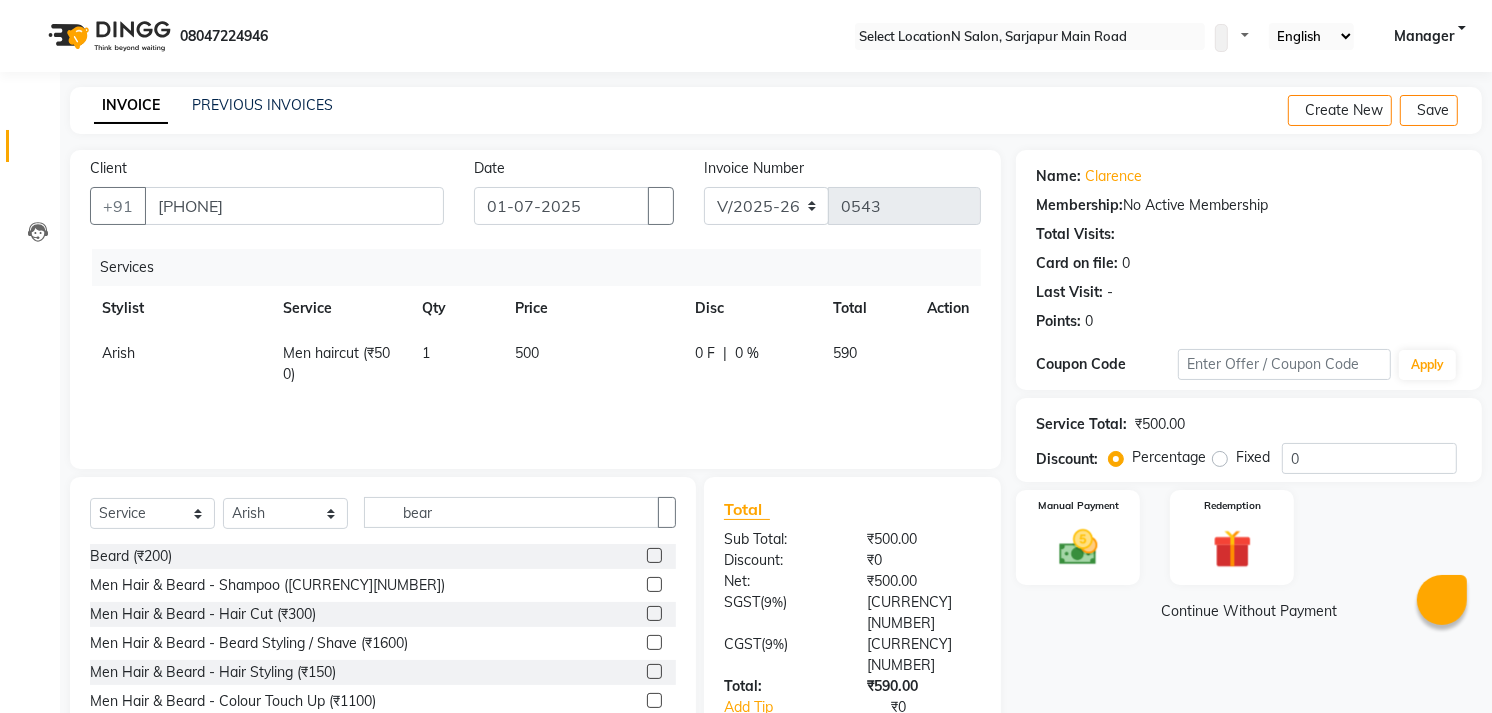 click at bounding box center (654, 555) 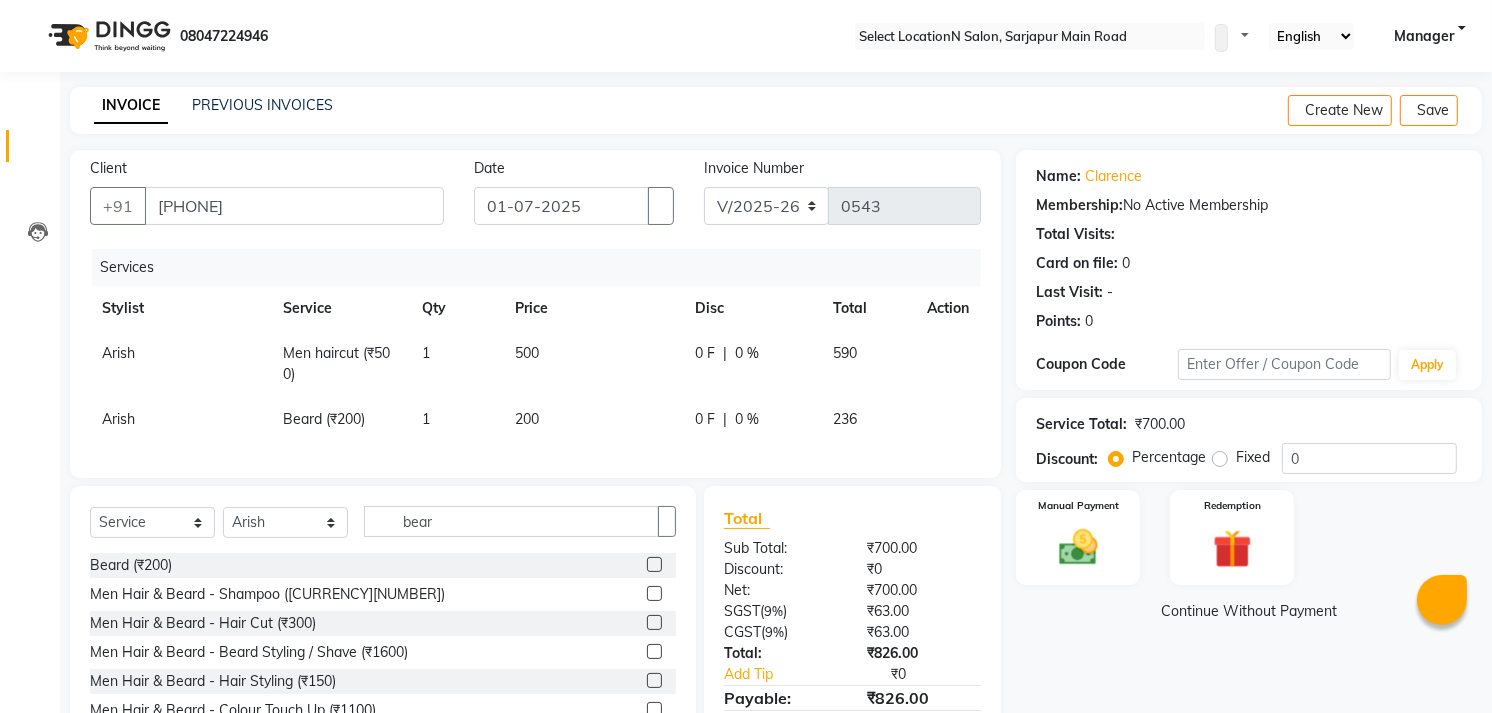 click on "200" at bounding box center [593, 364] 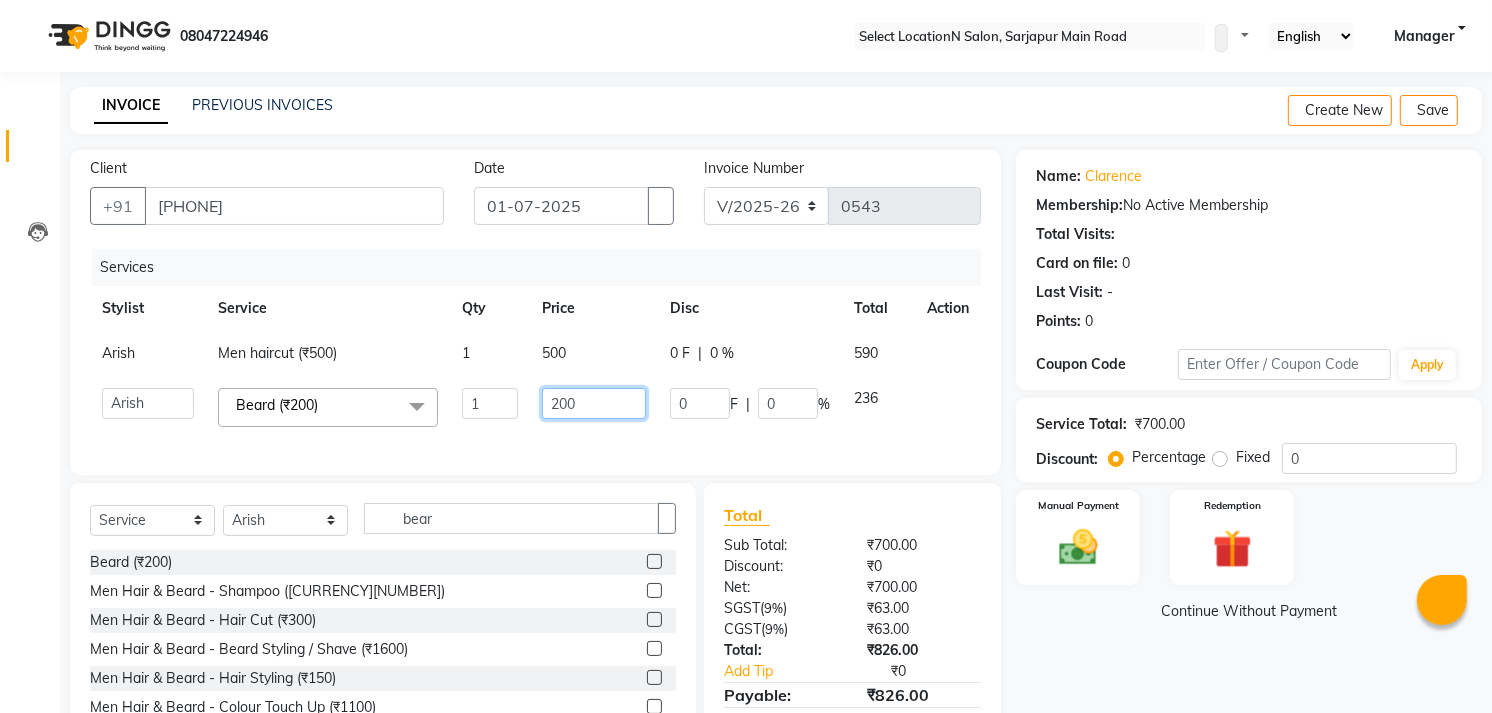 click on "200" at bounding box center [490, 403] 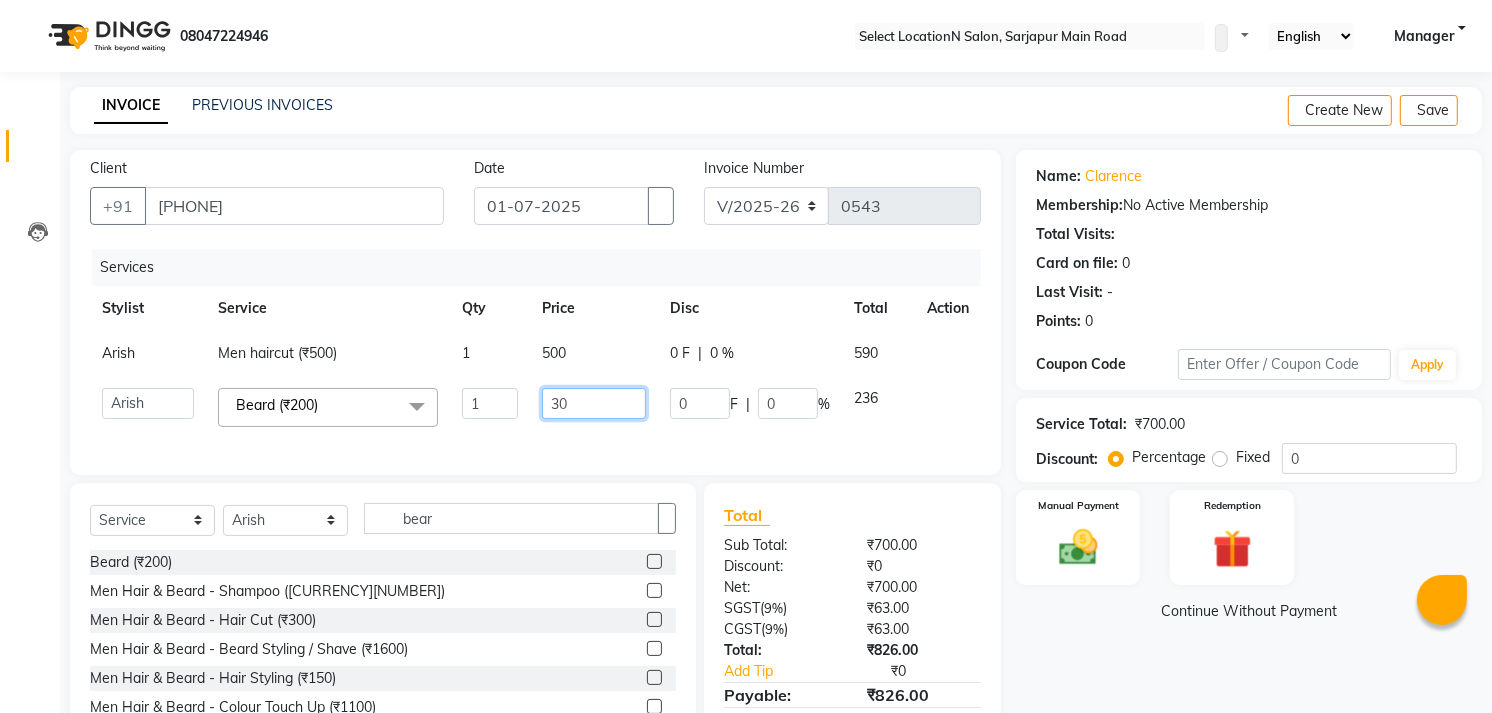 type on "[NUMBER]" 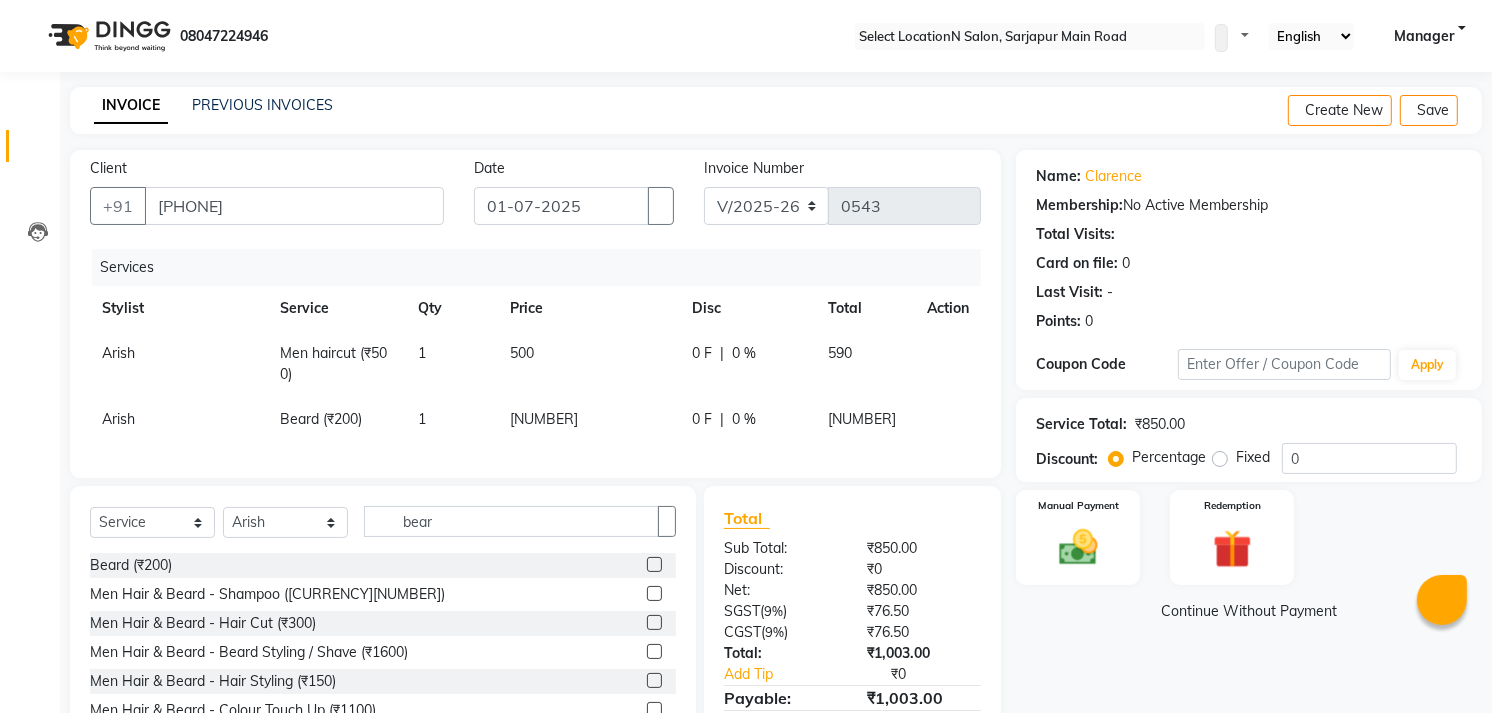 click on "Services Stylist Service Qty Price Disc Total Action Arish Men haircut (₹500) 1 500 0 F | 0 % 590 Arish Beard (₹200) 1 350 0 F | 0 % 413" at bounding box center [535, 353] 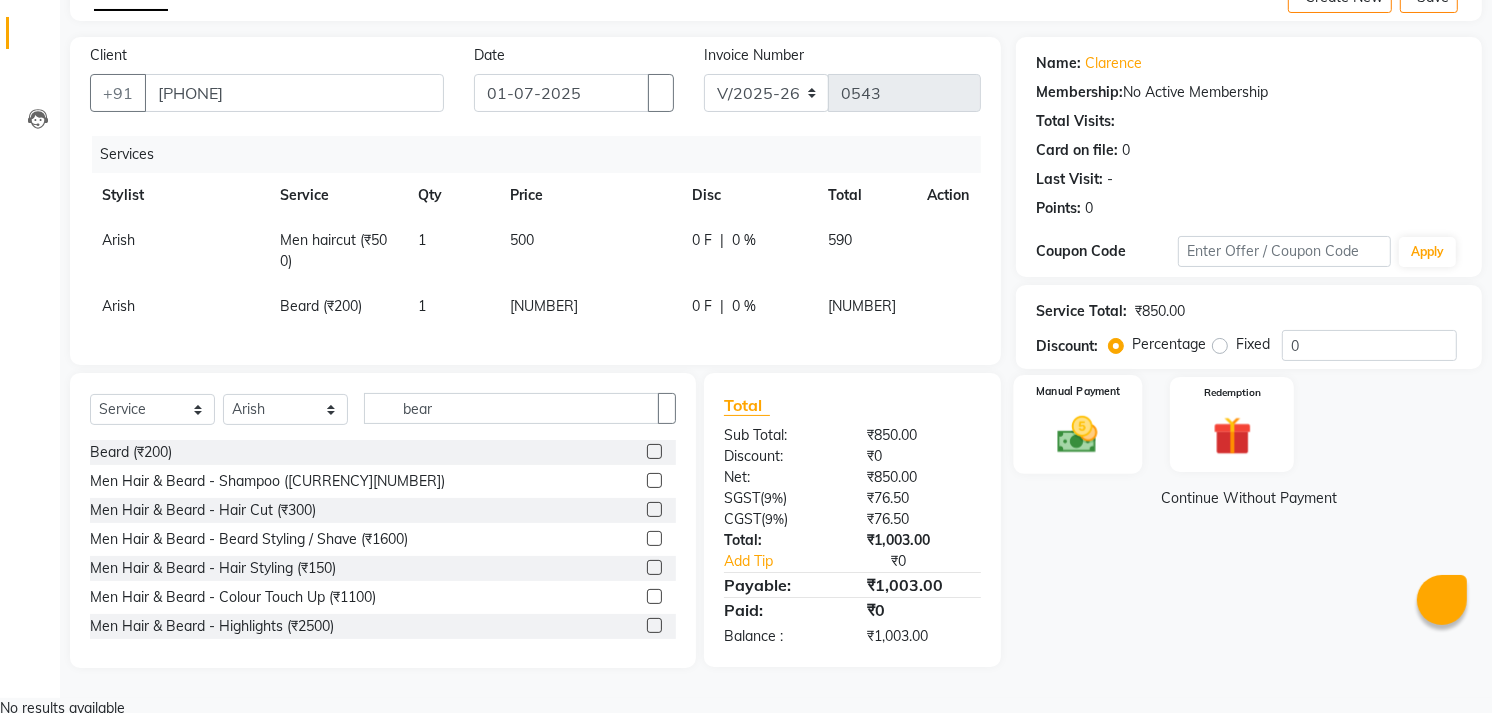 click at bounding box center (1078, 434) 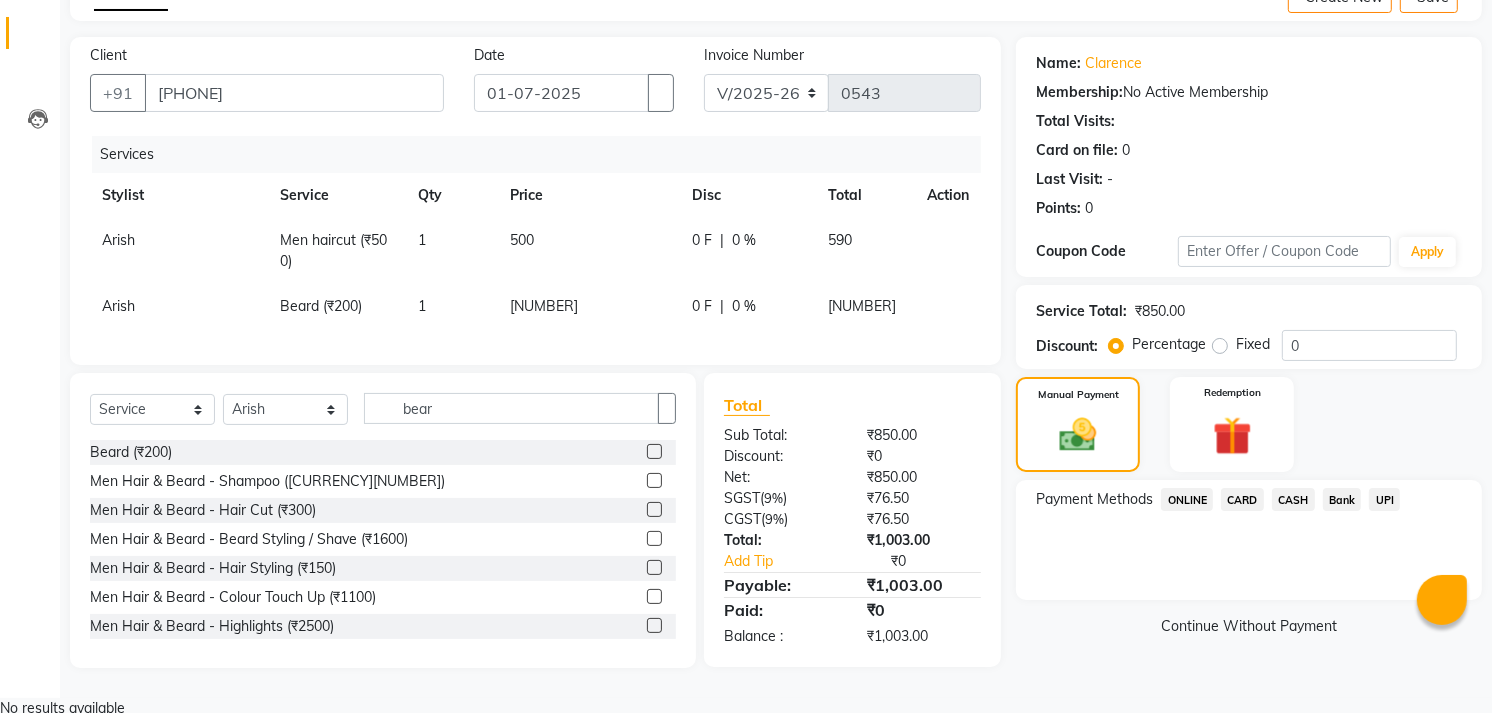 click on "CARD" at bounding box center (1187, 499) 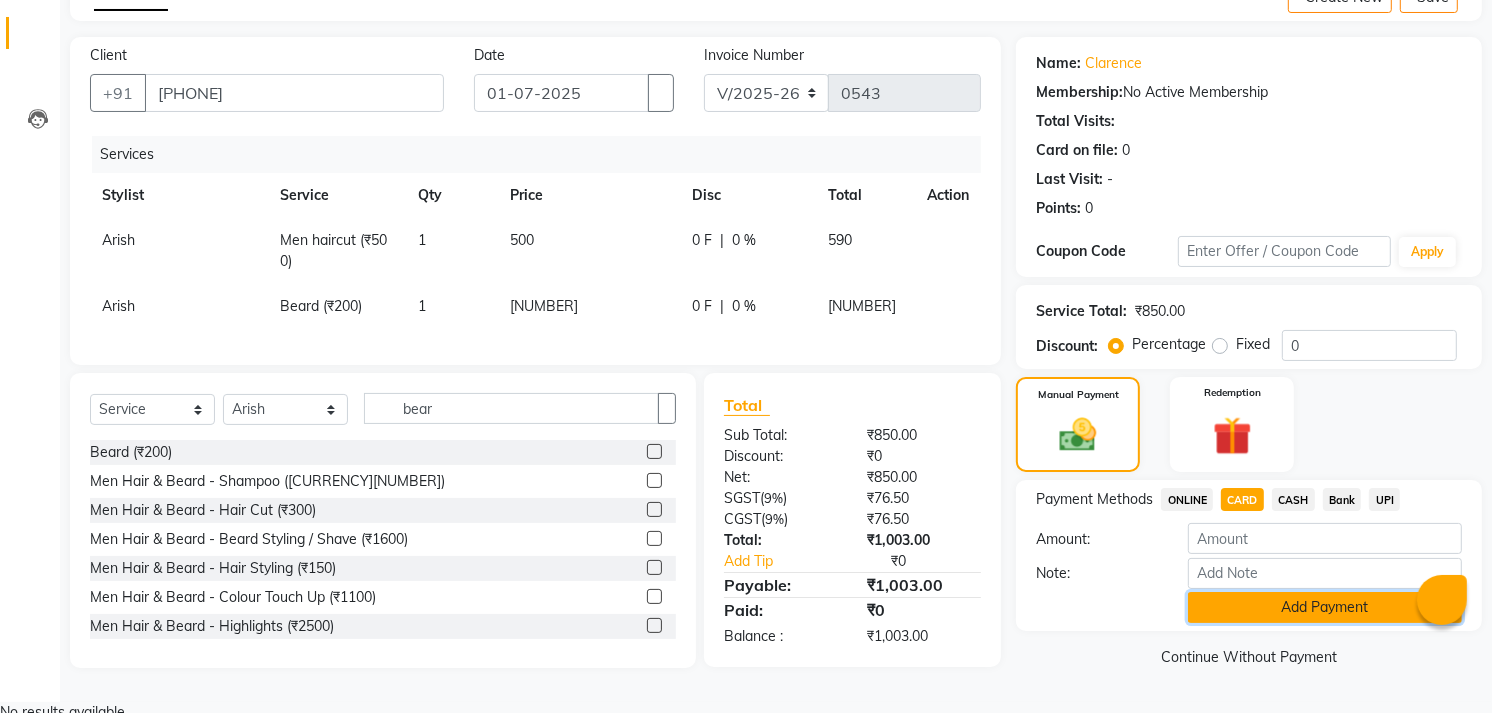 click on "Add Payment" at bounding box center [1325, 607] 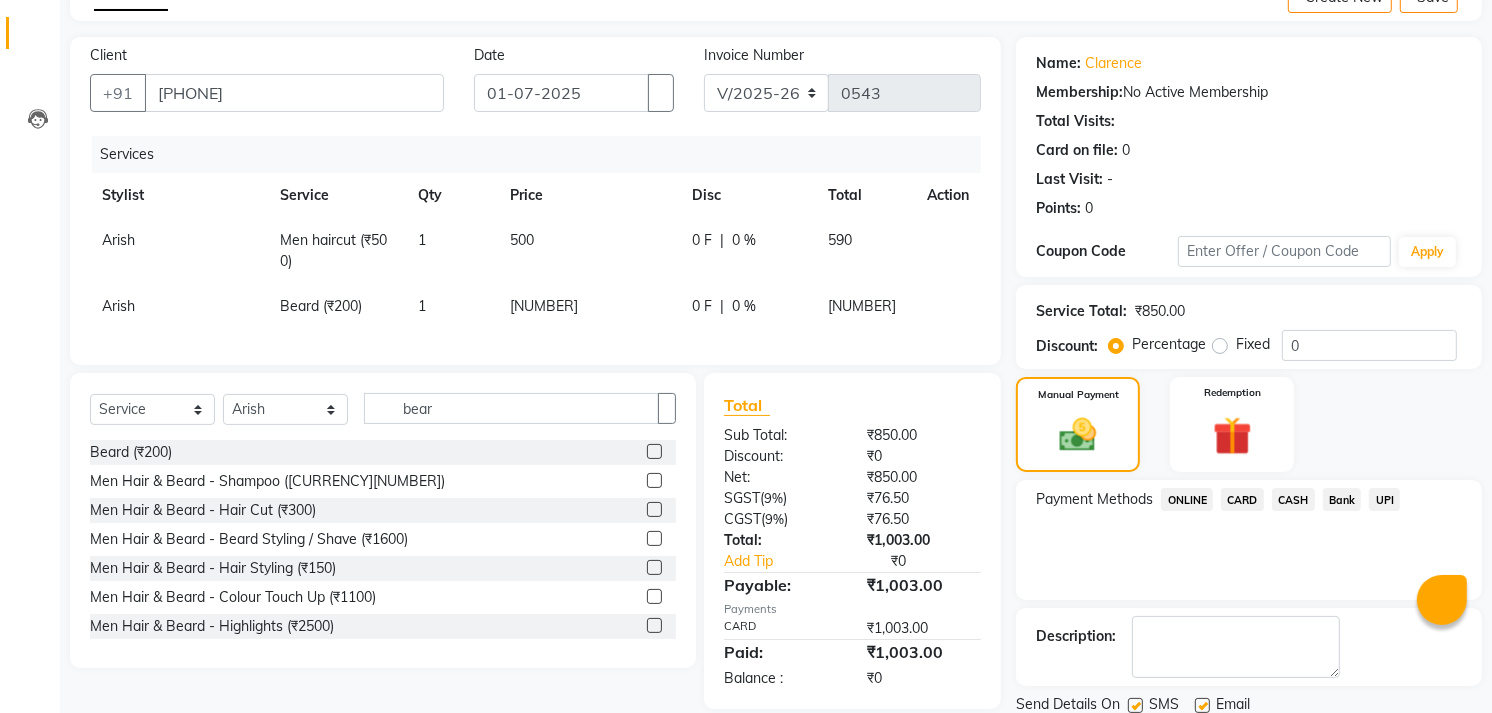 scroll, scrollTop: 186, scrollLeft: 0, axis: vertical 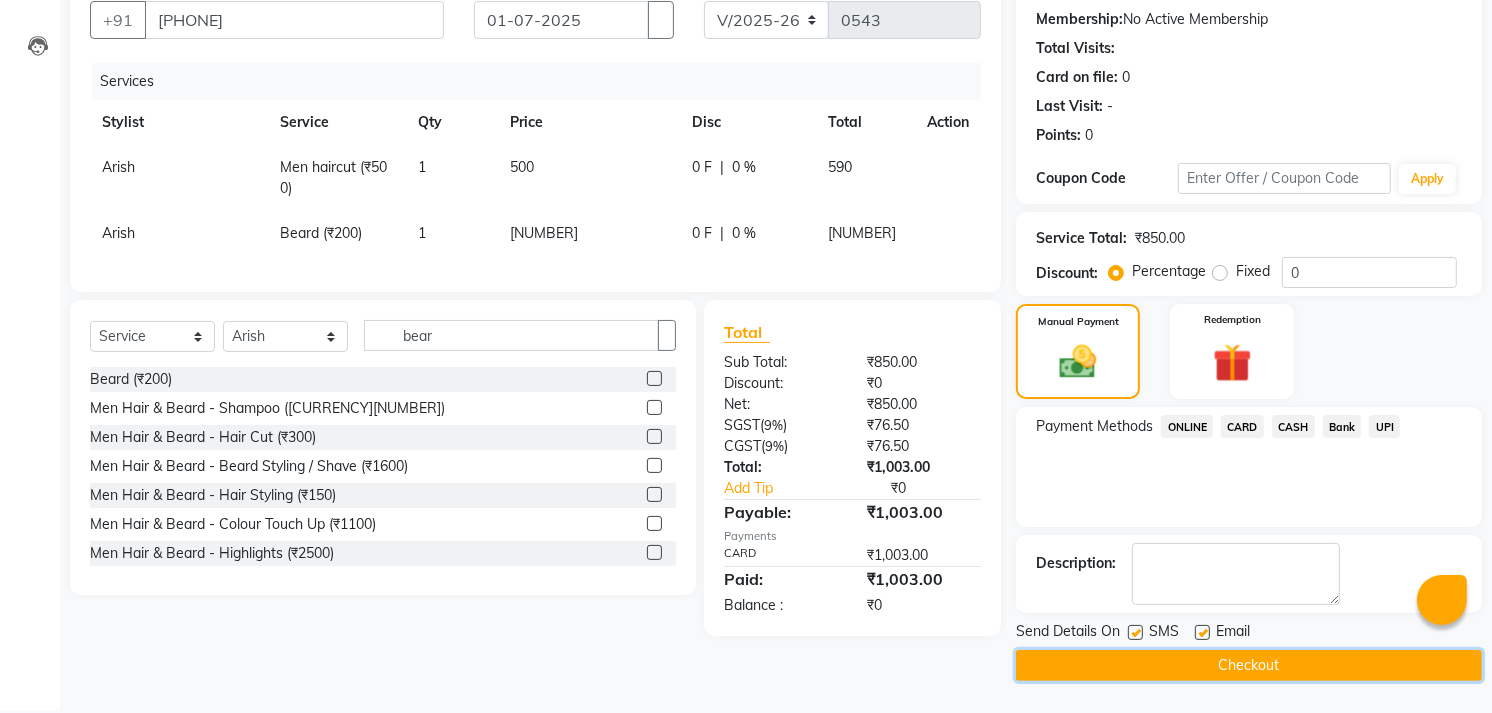 click on "Checkout" at bounding box center (1249, 665) 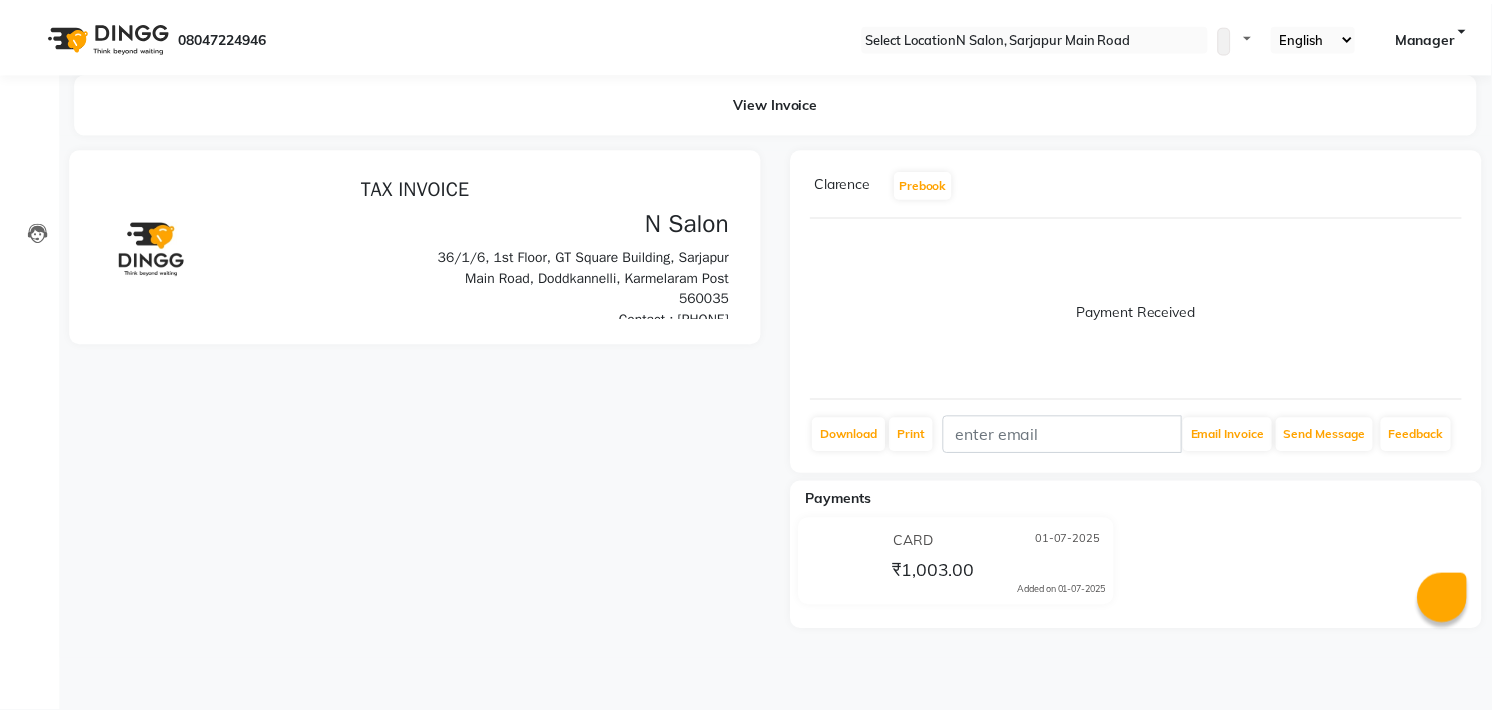 scroll, scrollTop: 0, scrollLeft: 0, axis: both 